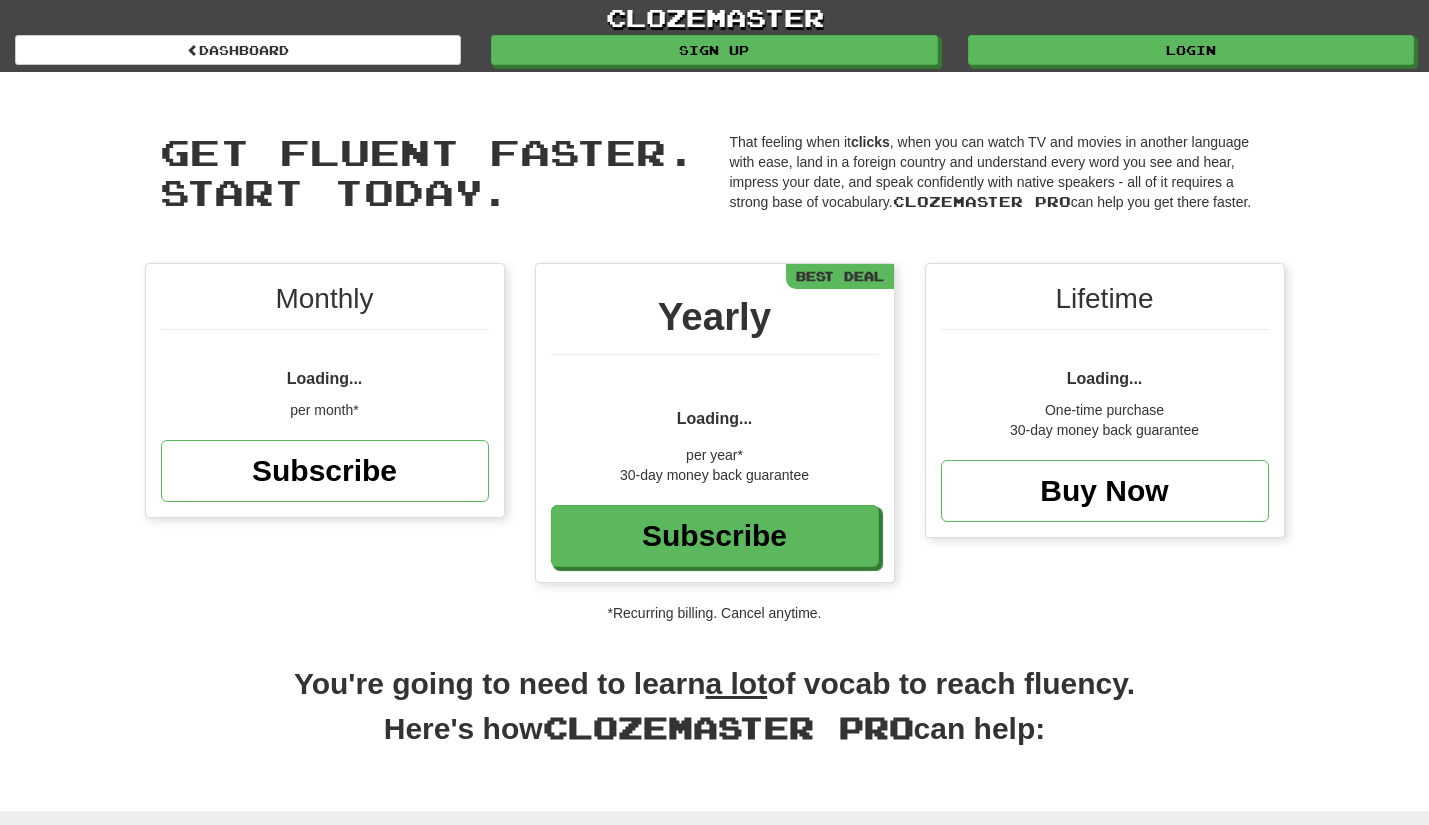 scroll, scrollTop: 0, scrollLeft: 0, axis: both 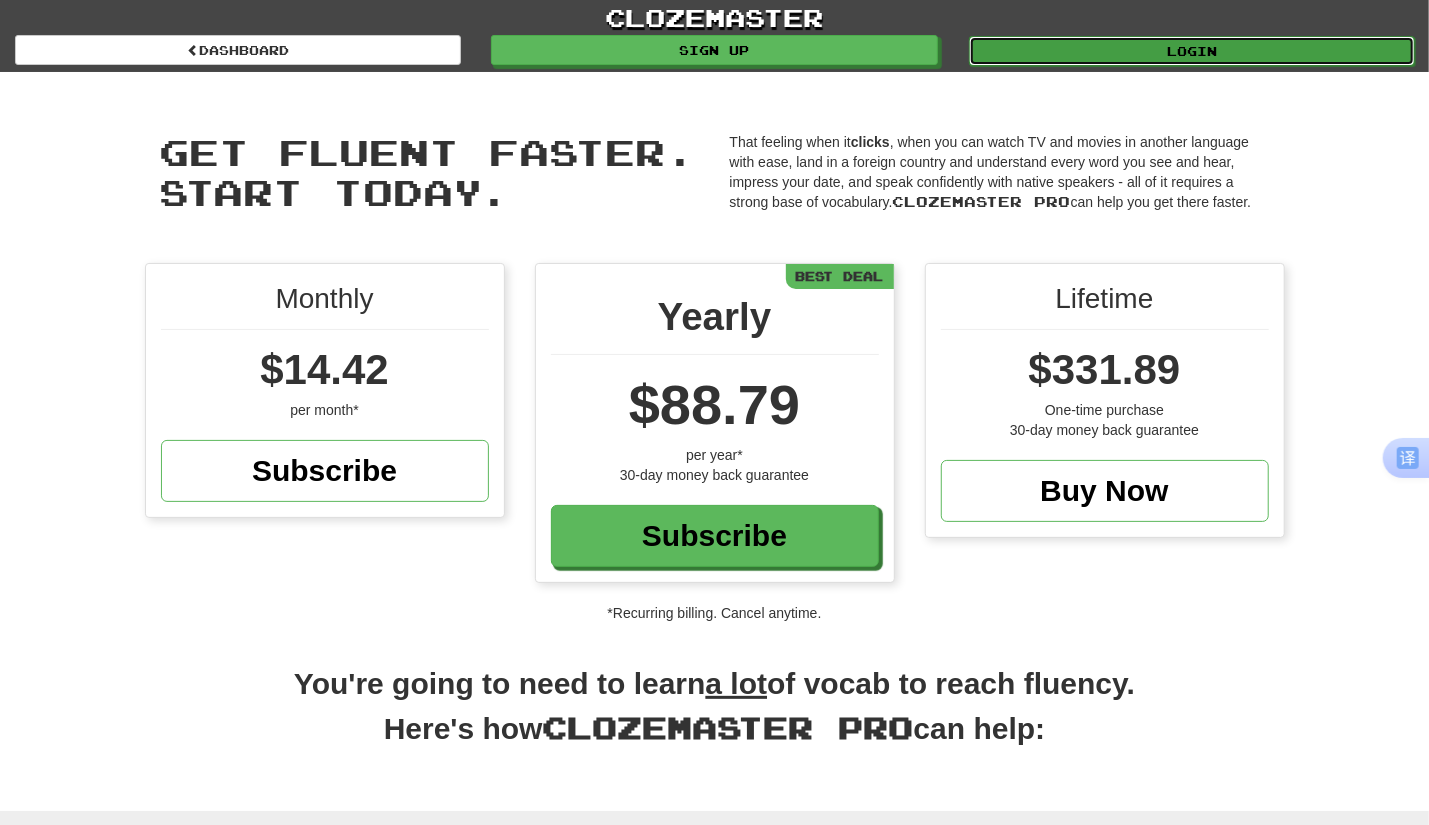 click on "Login" at bounding box center (1192, 51) 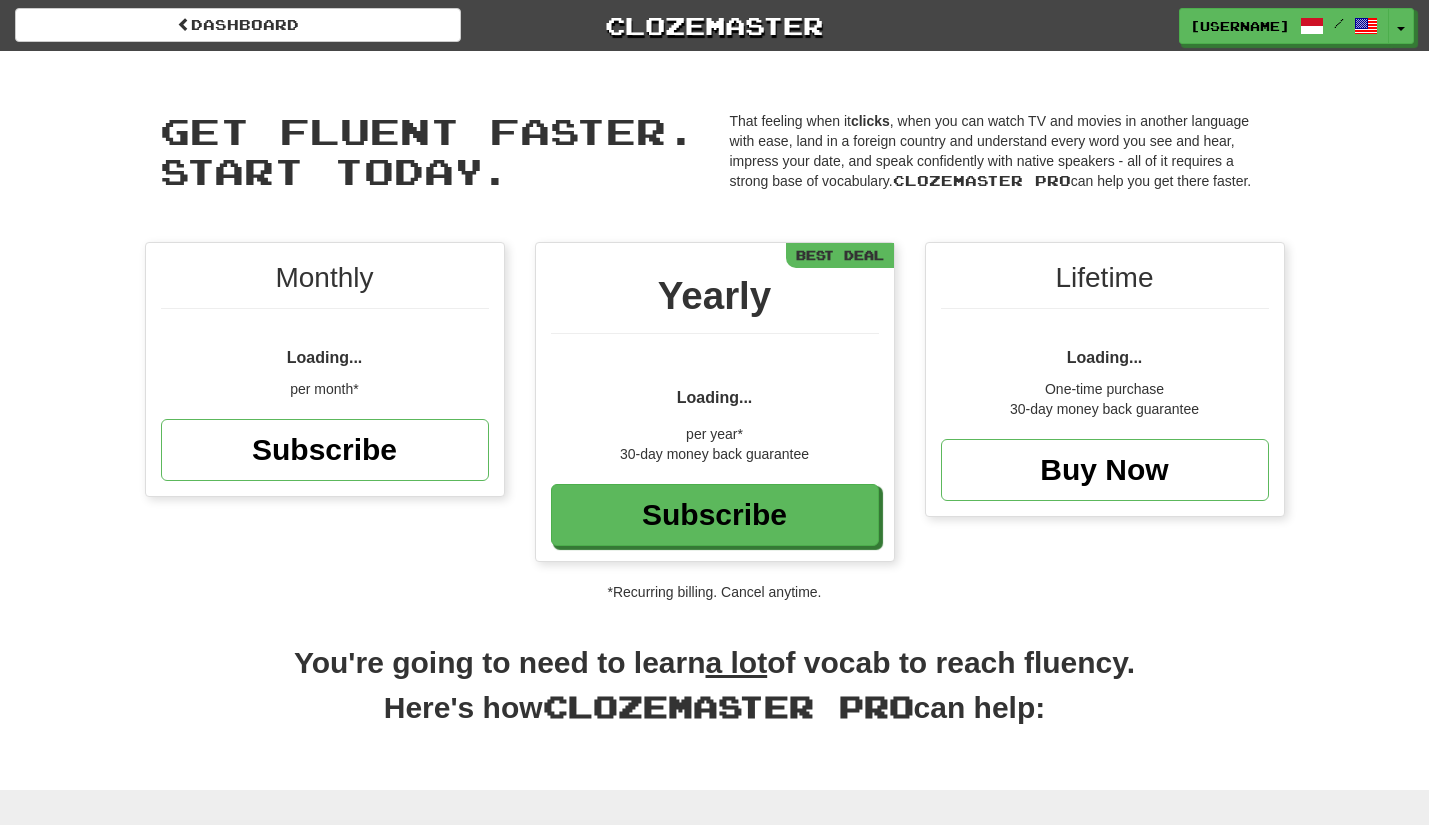 scroll, scrollTop: 0, scrollLeft: 0, axis: both 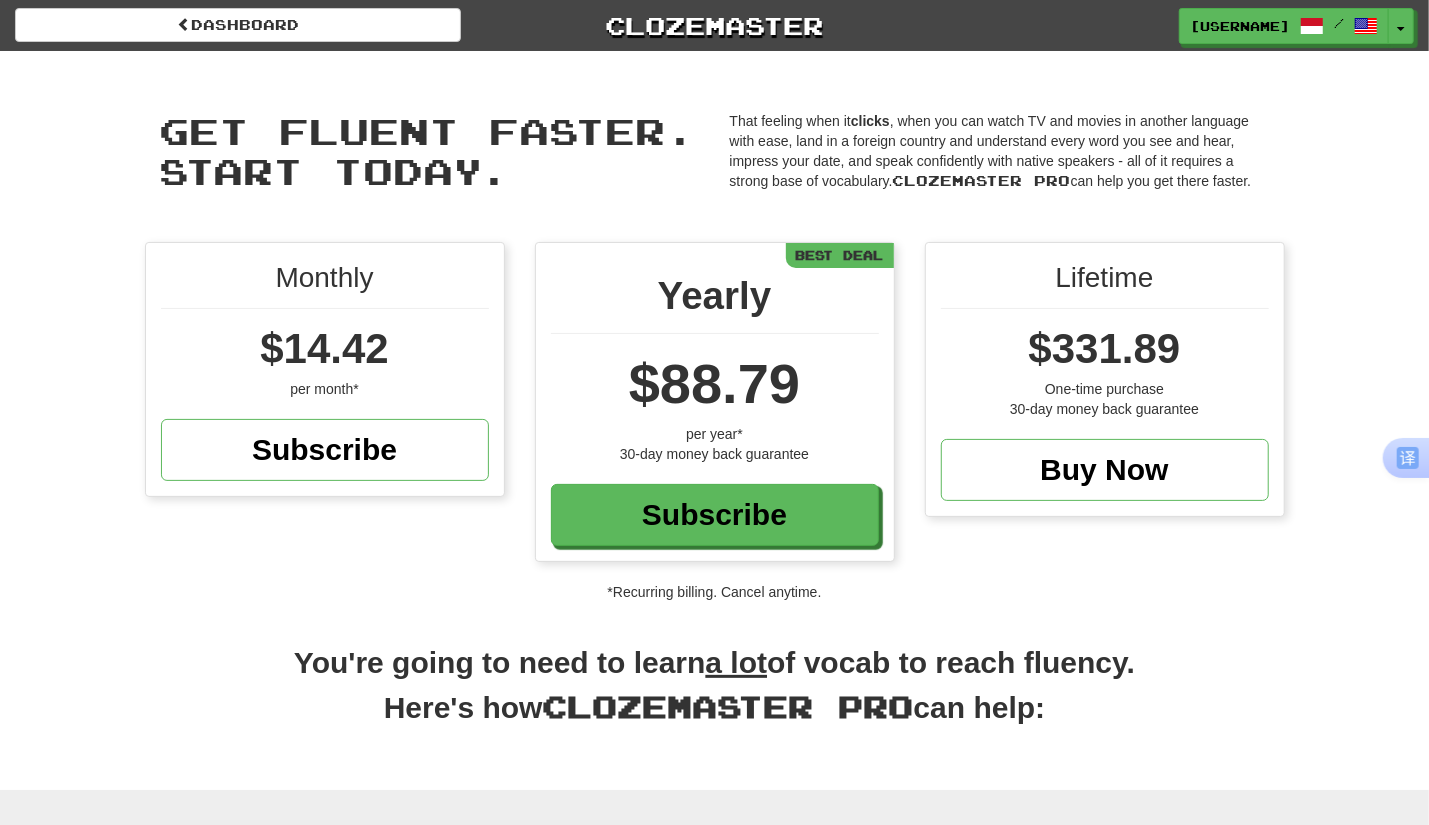 click on "Get fluent faster. Start today.
Get fluent faster. Start today.
That feeling when it  clicks , when you can watch TV and movies in another language with ease, land in a foreign country and understand every word you see and hear, impress your date, and speak confidently with native speakers - all of it requires a strong base of vocabulary.  Clozemaster Pro  can help you get there faster.
Monthly
$[PRICE]
per month*
Subscribe
Yearly
$[PRICE]
per year*
30-day money back guarantee
Subscribe
Best Deal
Lifetime
$[PRICE]
One-time purchase
30-day money back guarantee
Buy Now
*Recurring billing. Cancel anytime.
You're going to need to learn  a lot  of vocab to reach fluency.
Here's how
Clozemaster Pro
can help:" at bounding box center [714, 420] 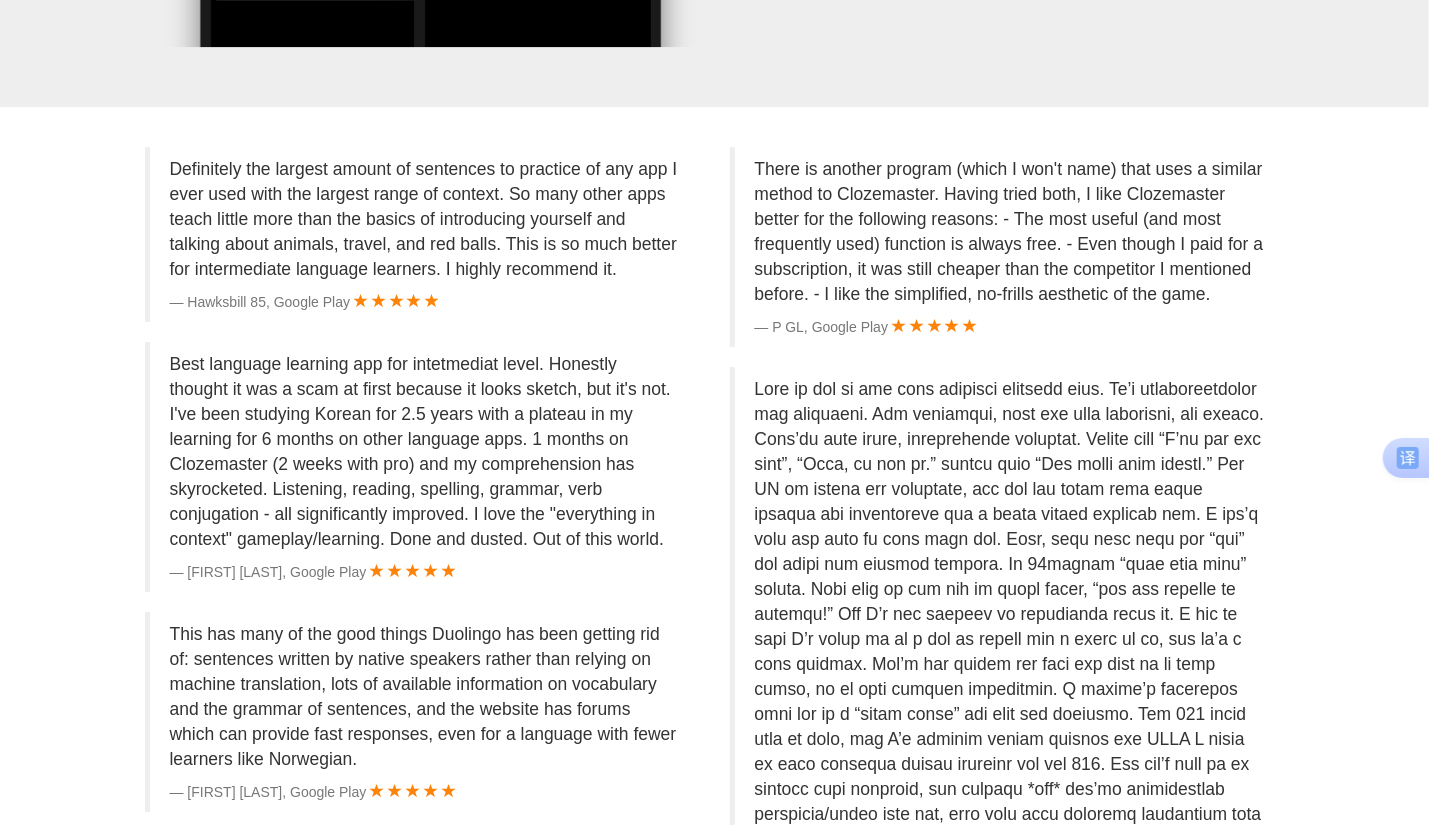 scroll, scrollTop: 3892, scrollLeft: 0, axis: vertical 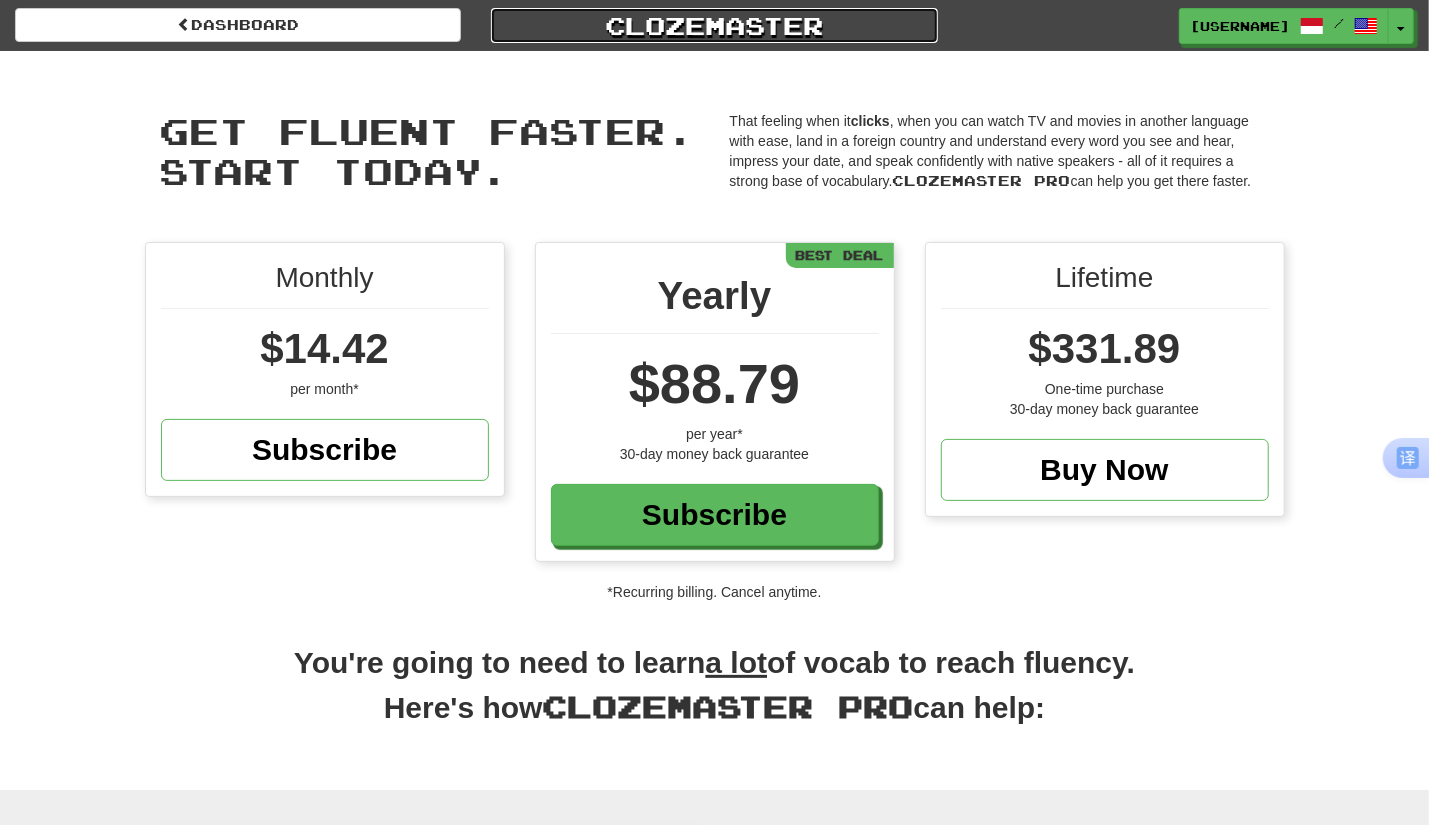 click on "Clozemaster" at bounding box center [714, 25] 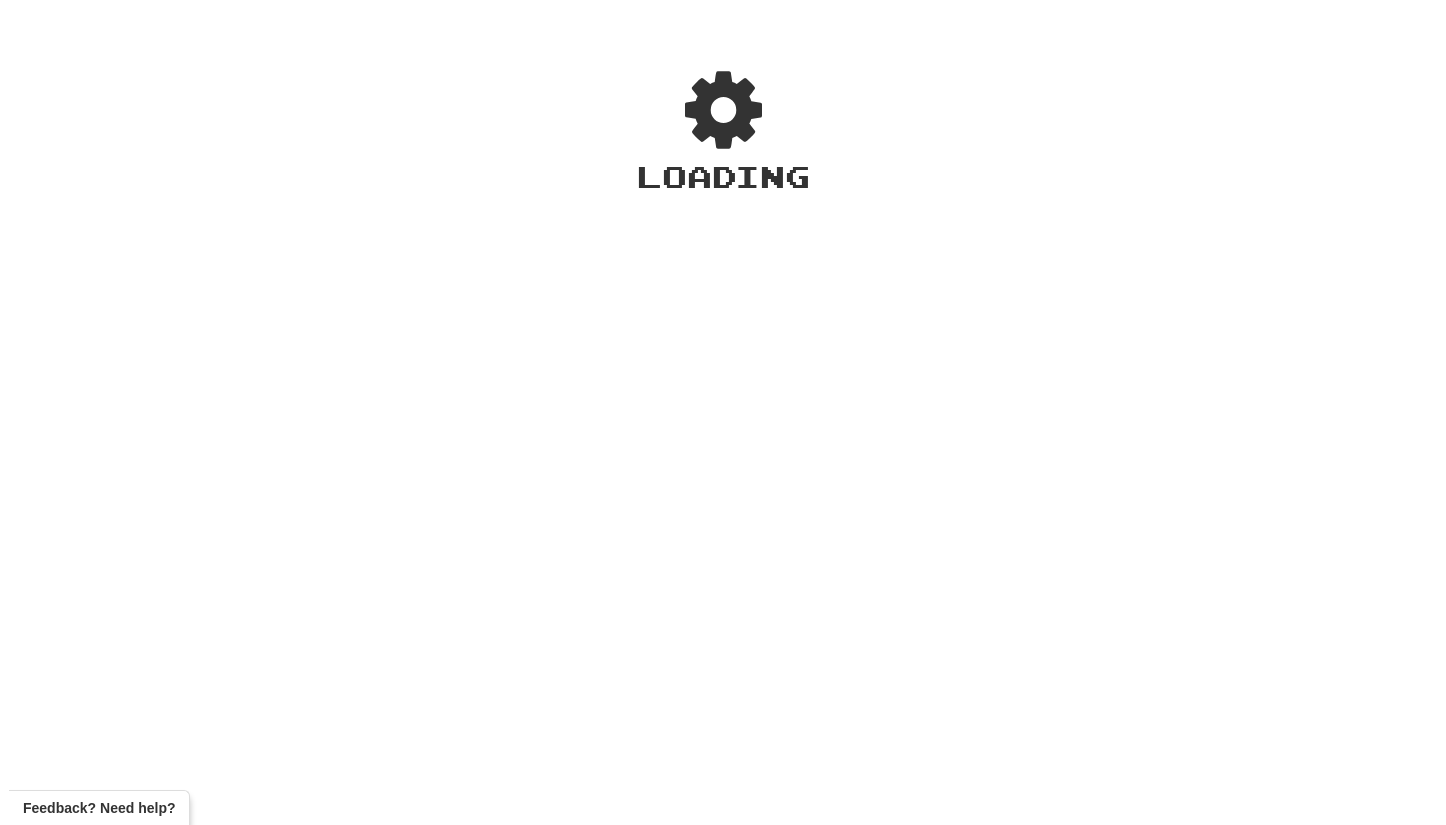 scroll, scrollTop: 0, scrollLeft: 0, axis: both 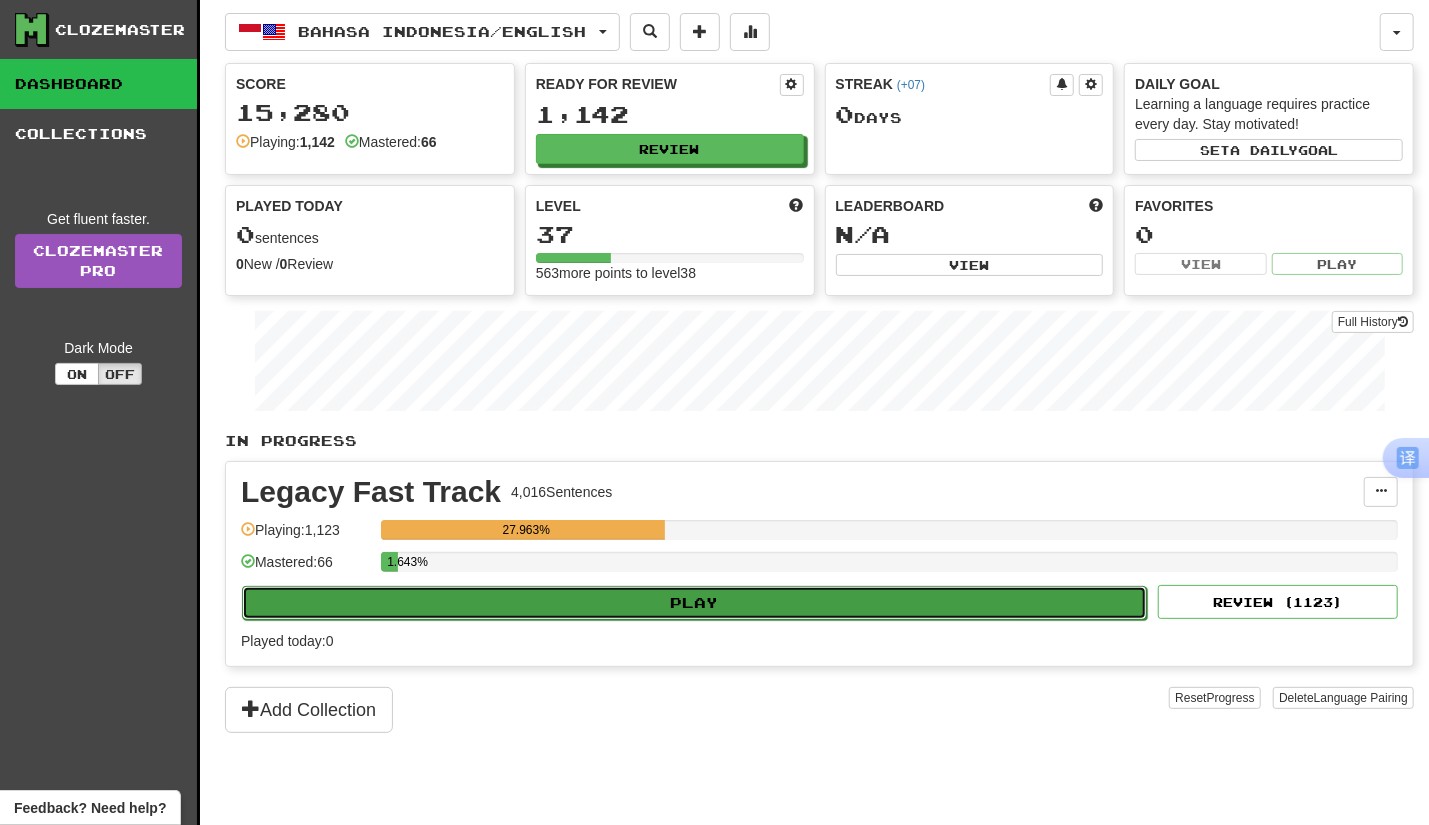 click on "Play" at bounding box center [694, 603] 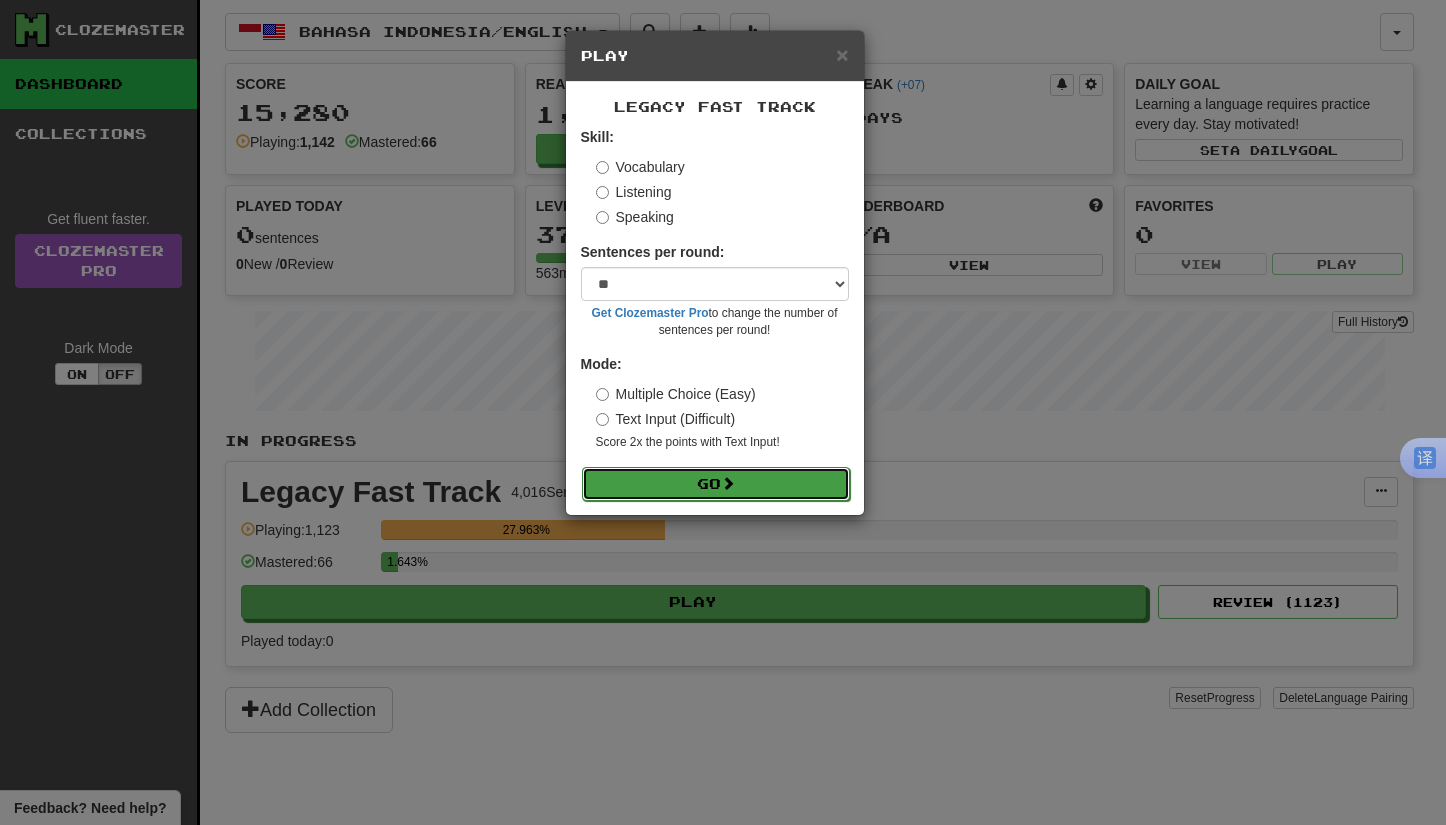 click on "Go" at bounding box center (716, 484) 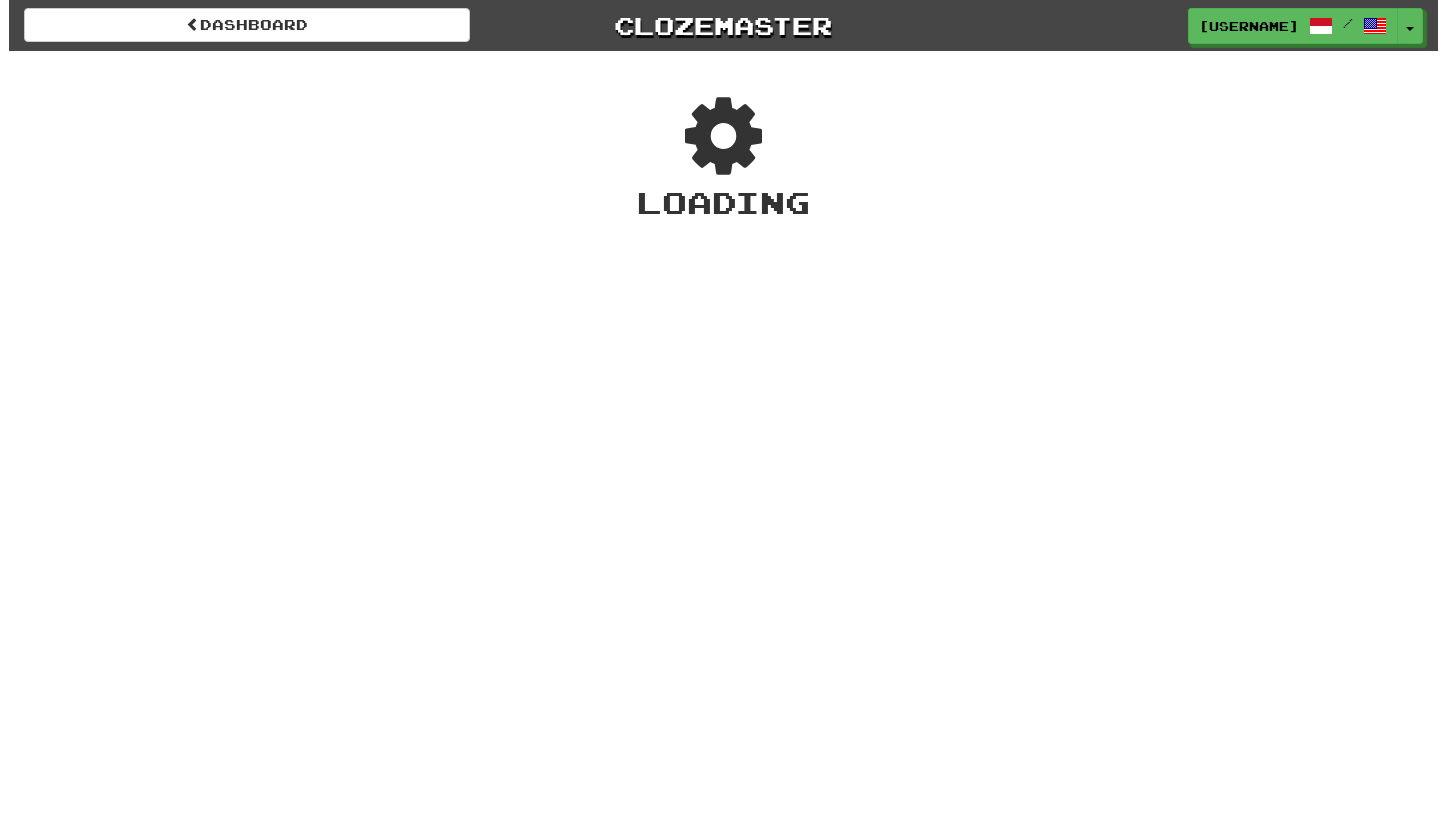 scroll, scrollTop: 0, scrollLeft: 0, axis: both 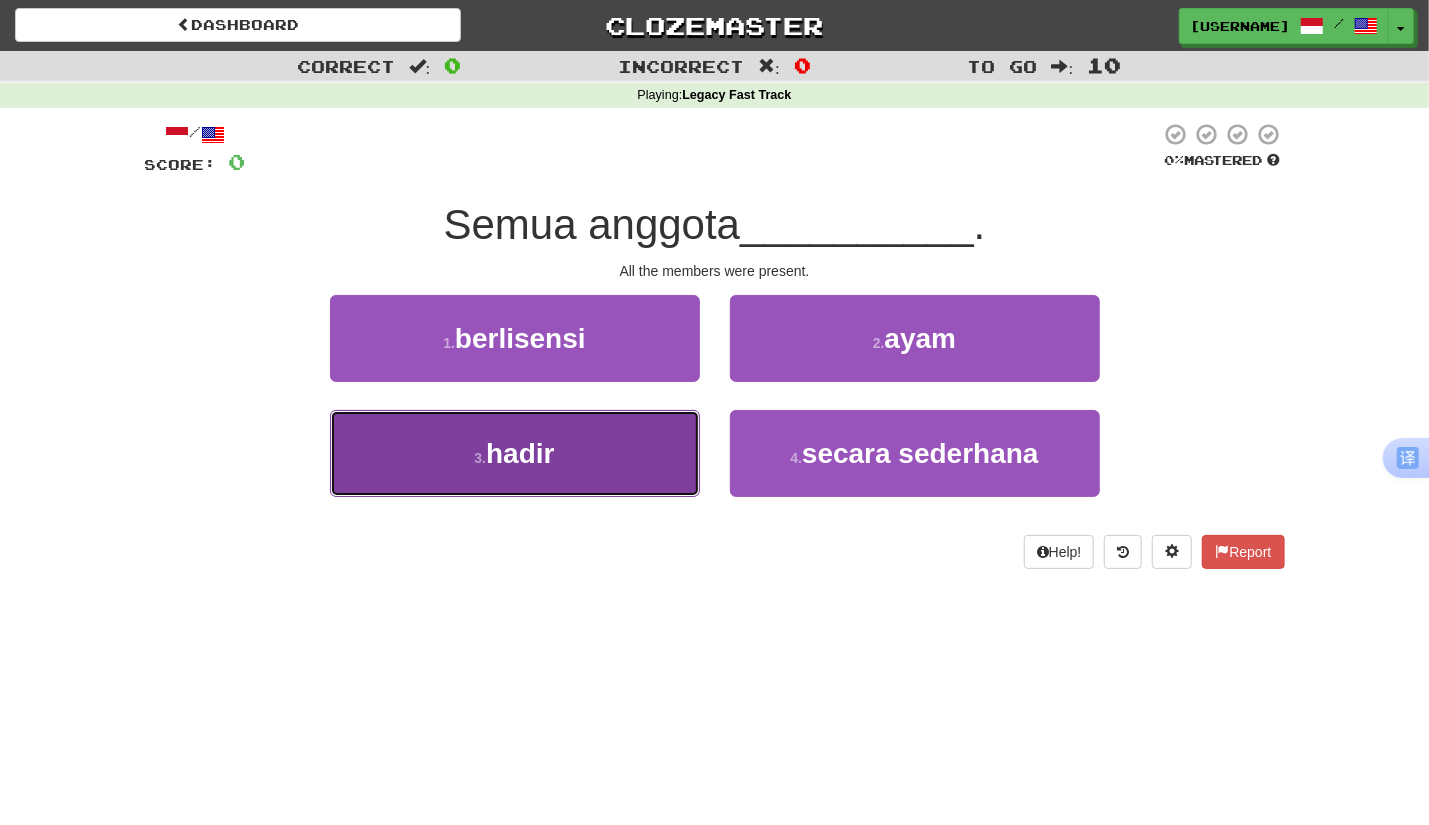 click on "3 .  hadir" at bounding box center (515, 453) 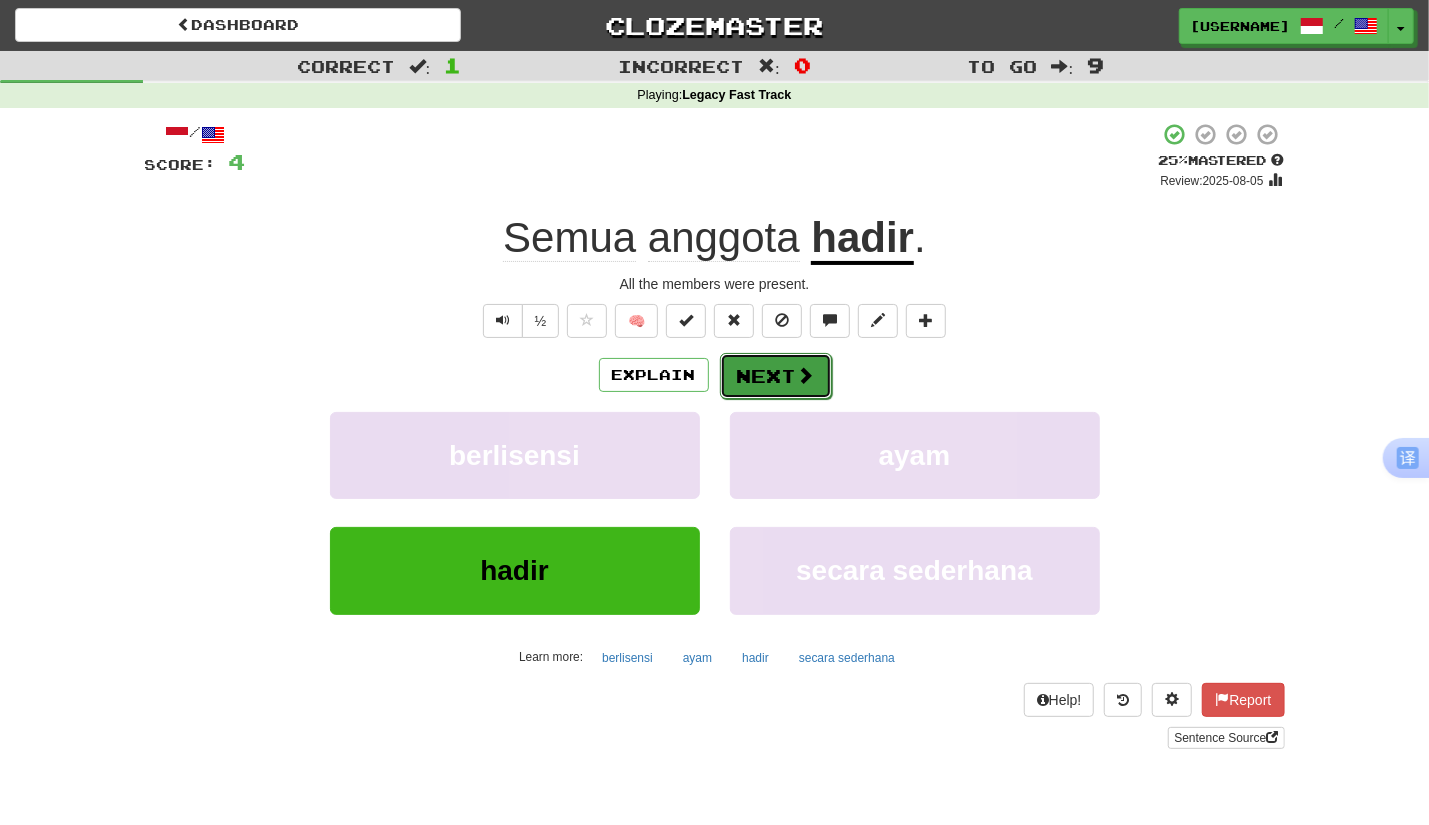 click on "Next" at bounding box center (776, 376) 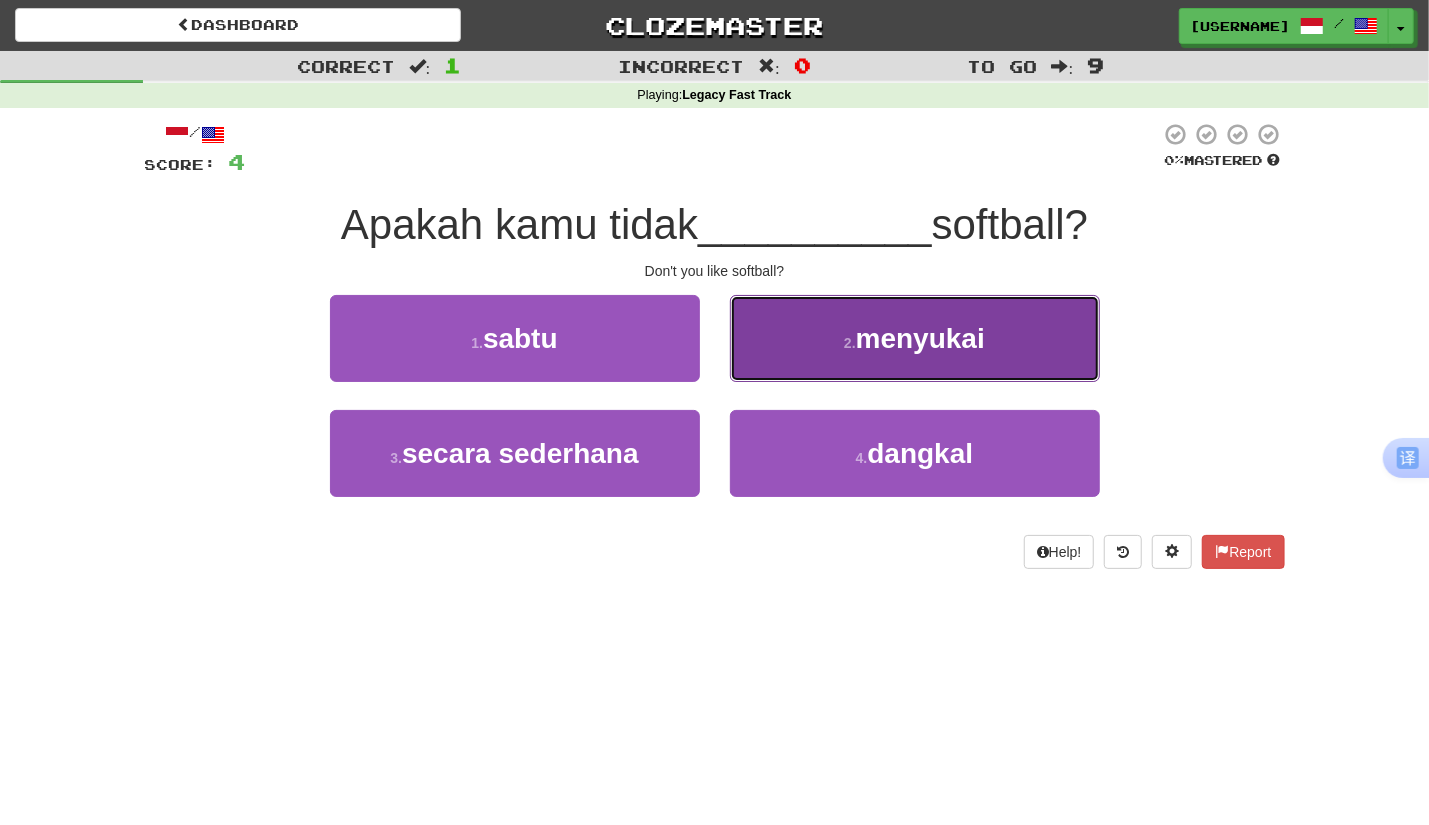 click on "menyukai" at bounding box center (920, 338) 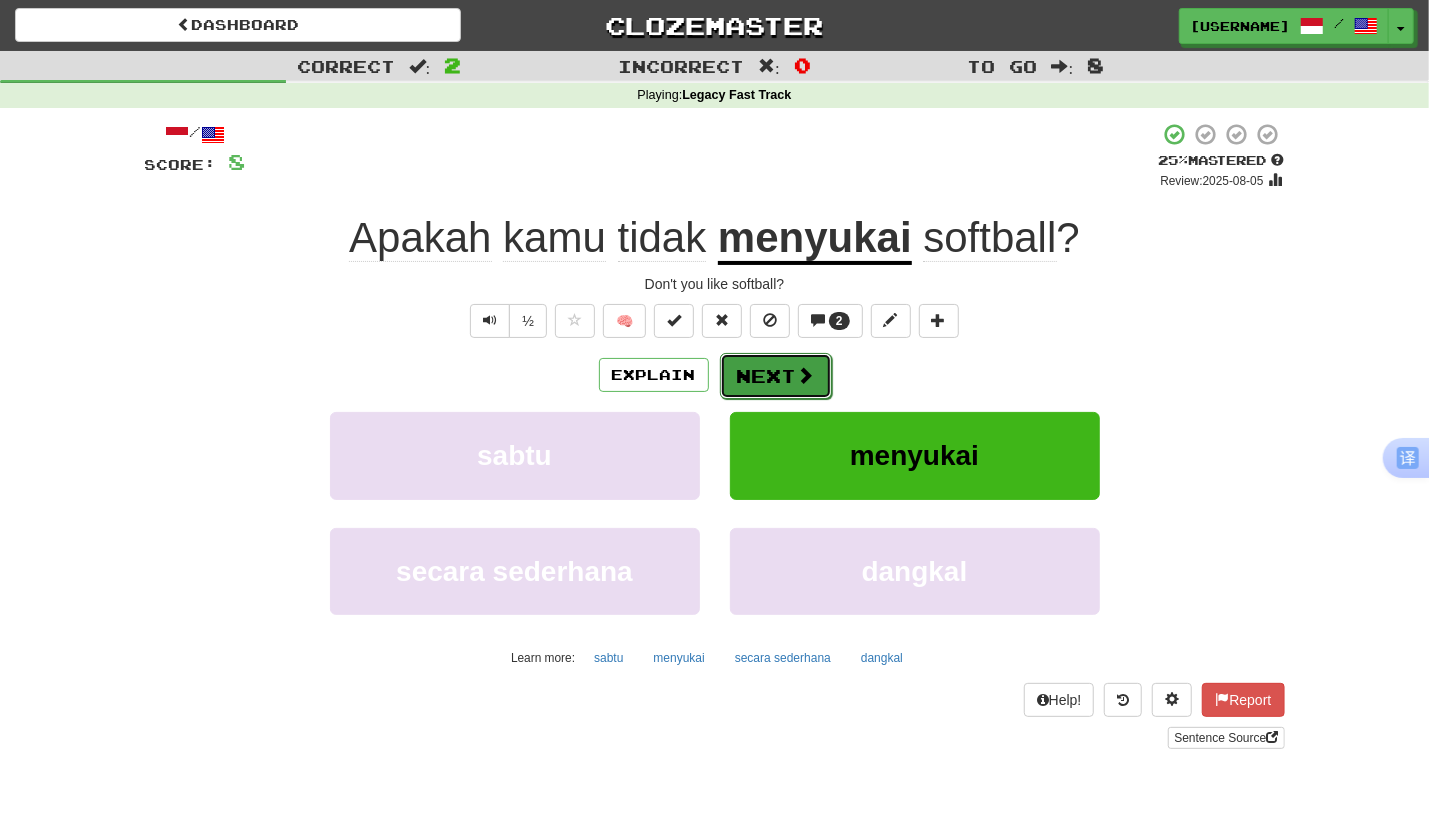 click on "Next" at bounding box center (776, 376) 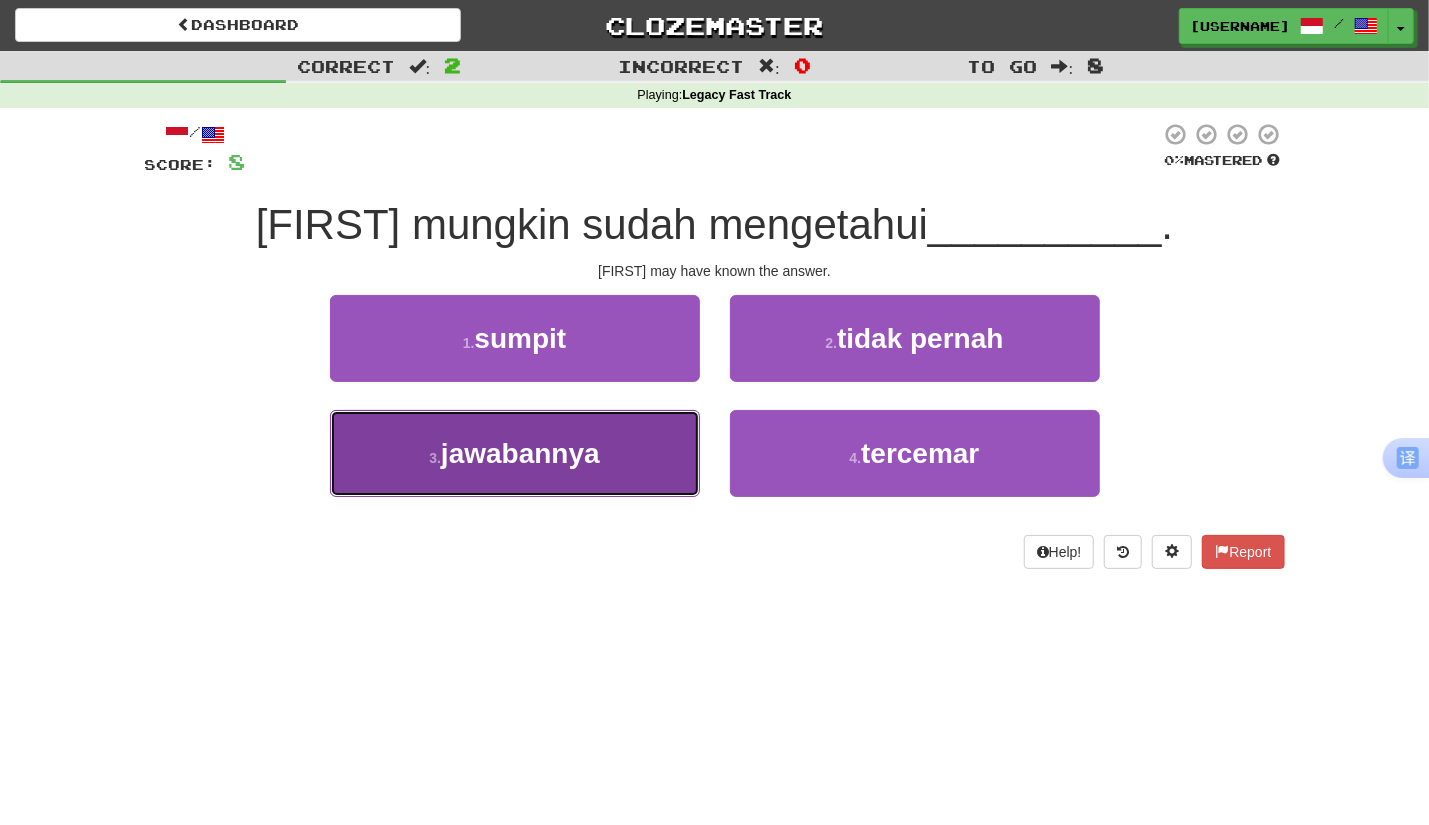 click on "jawabannya" at bounding box center (520, 453) 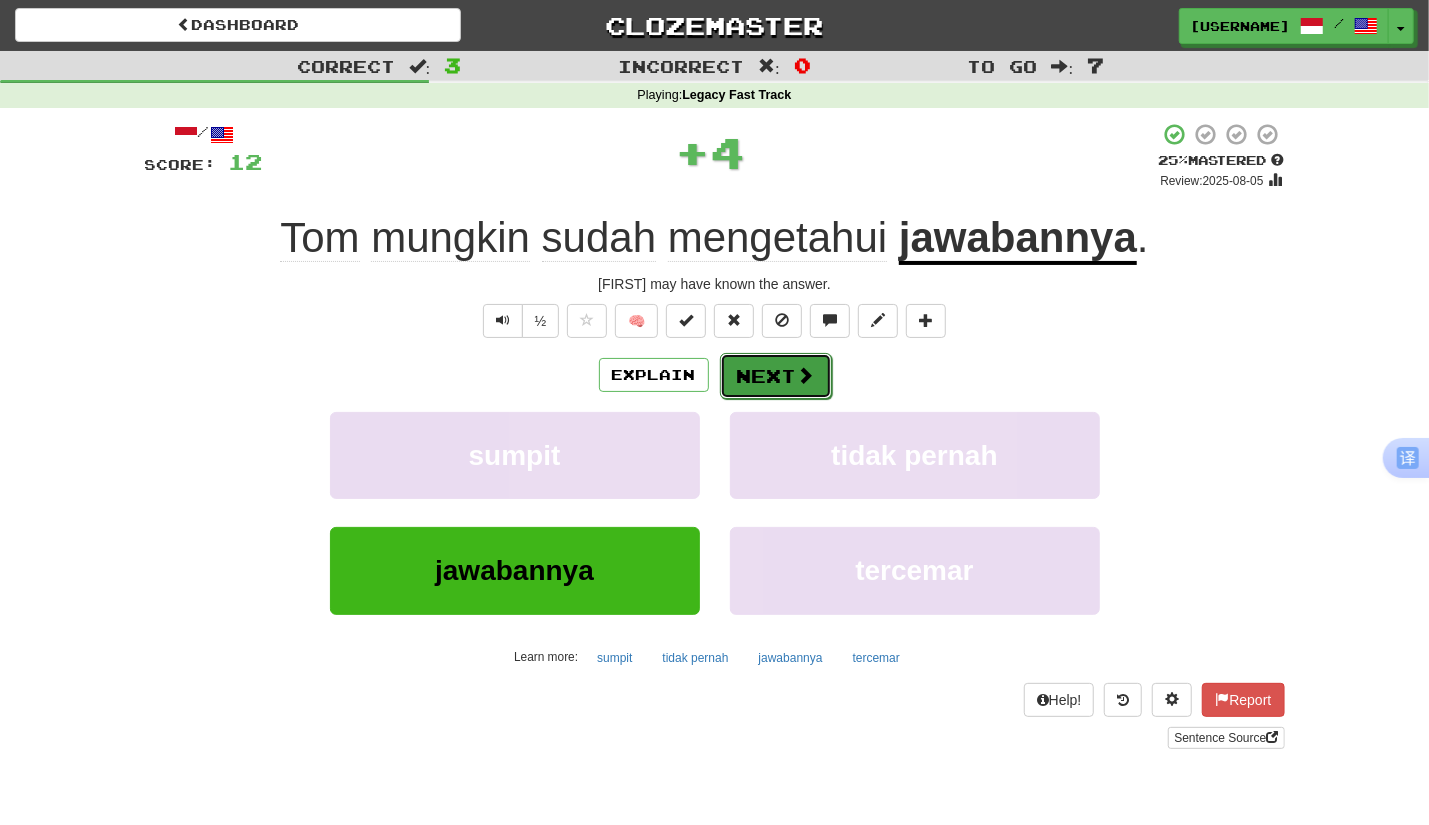 click at bounding box center [806, 375] 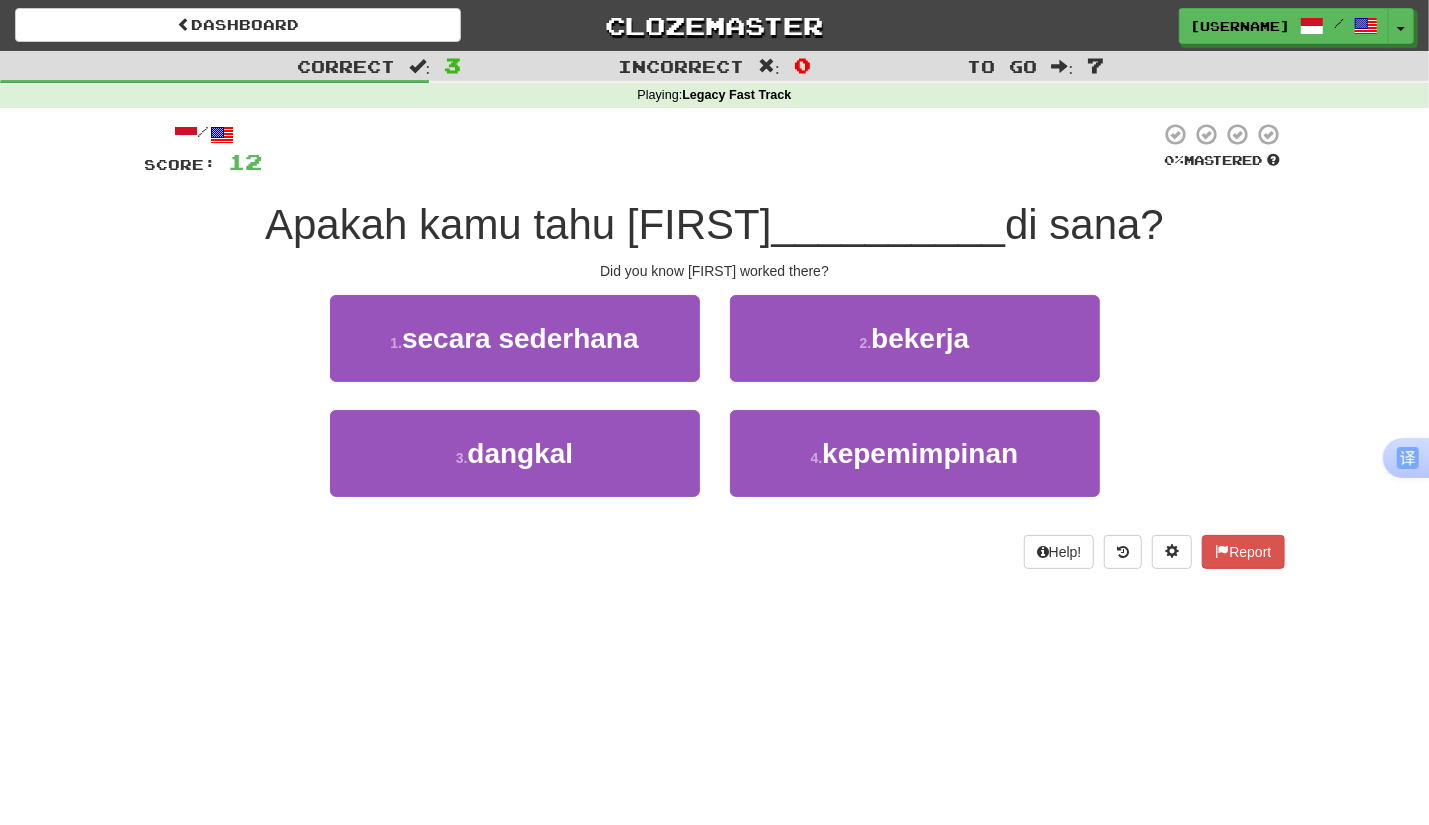 click on "Correct   :   3 Incorrect   :   0 To go   :   7 Playing :  Legacy Fast Track  /  Score:   12 0 %  Mastered Apakah kamu tahu Tom  __________  di sana? Did you know Tom worked there? 1 .  secara sederhana 2 .  bekerja 3 .  dangkal 4 .  kepemimpinan  Help!  Report" at bounding box center (714, 324) 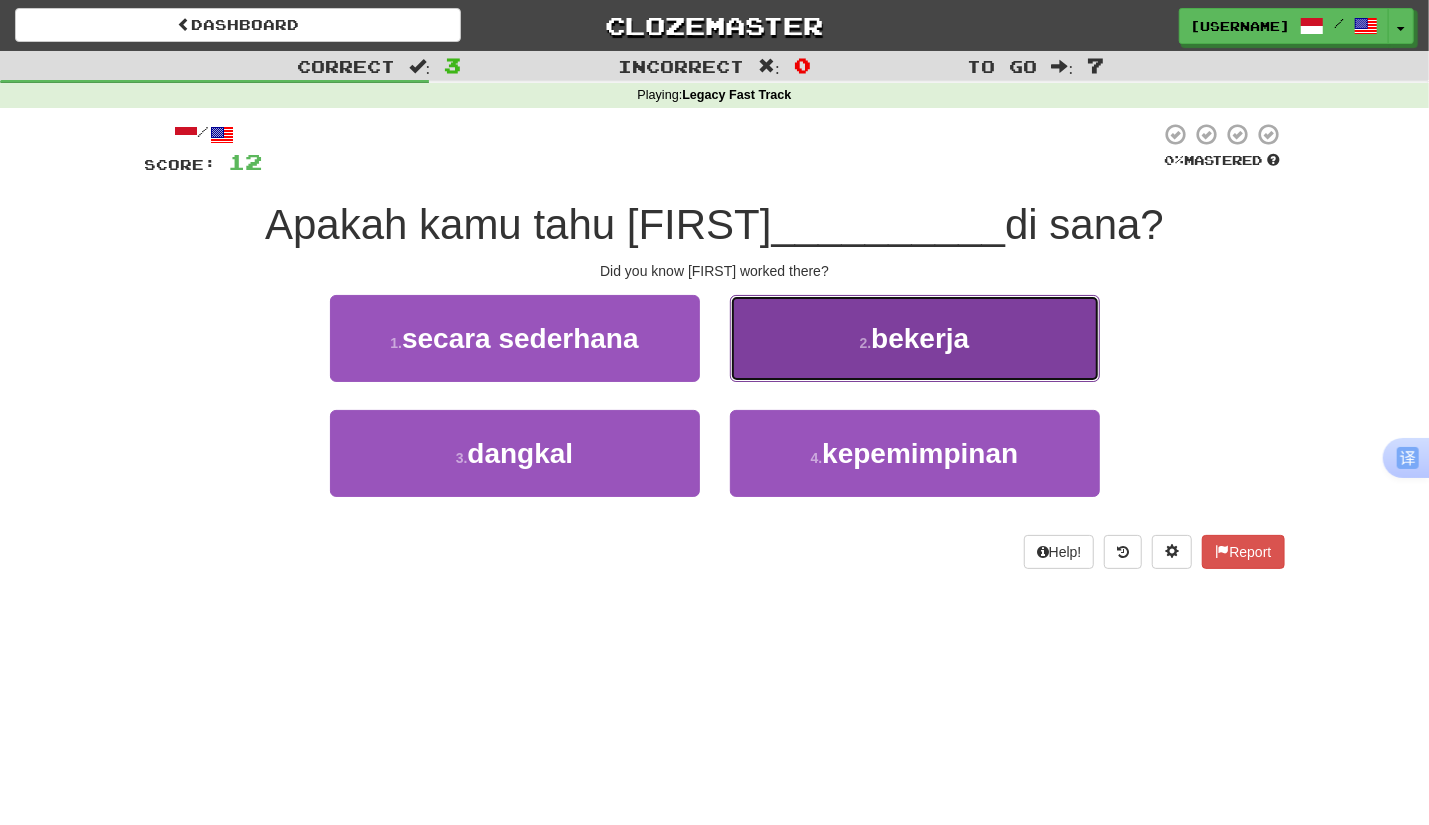 click on "2 .  bekerja" at bounding box center [915, 338] 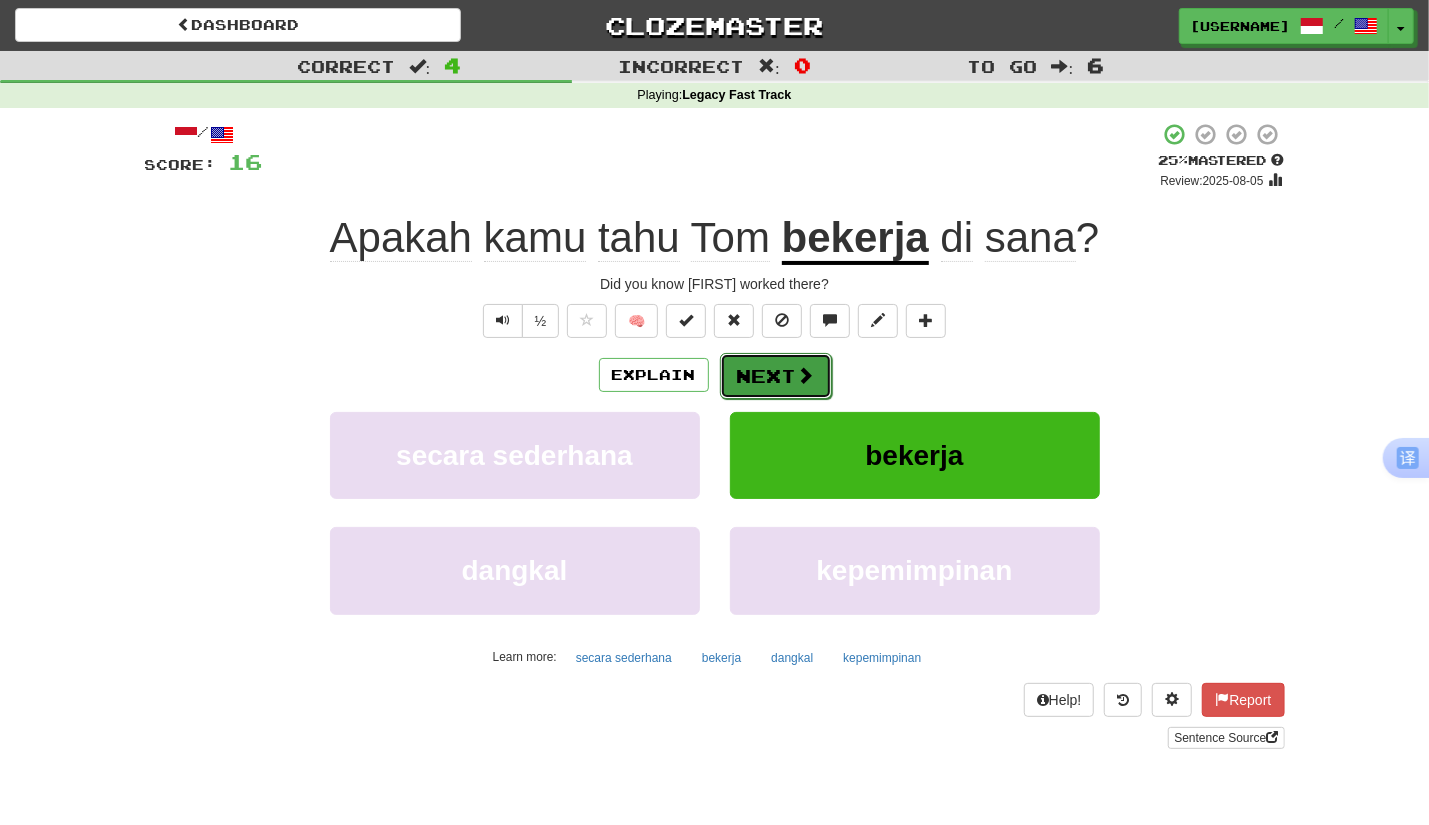 click at bounding box center [806, 375] 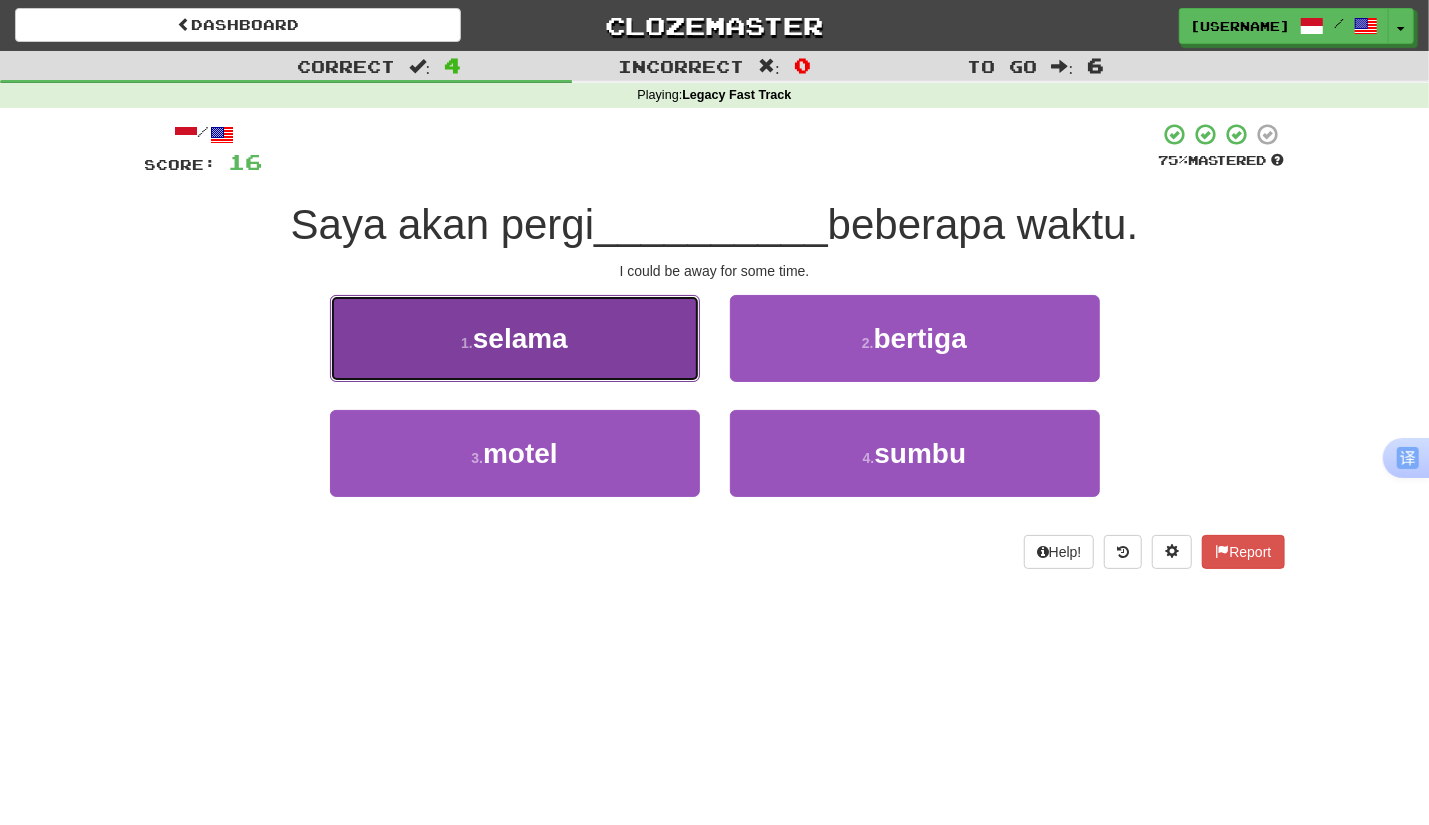 click on "1 .  selama" at bounding box center (515, 338) 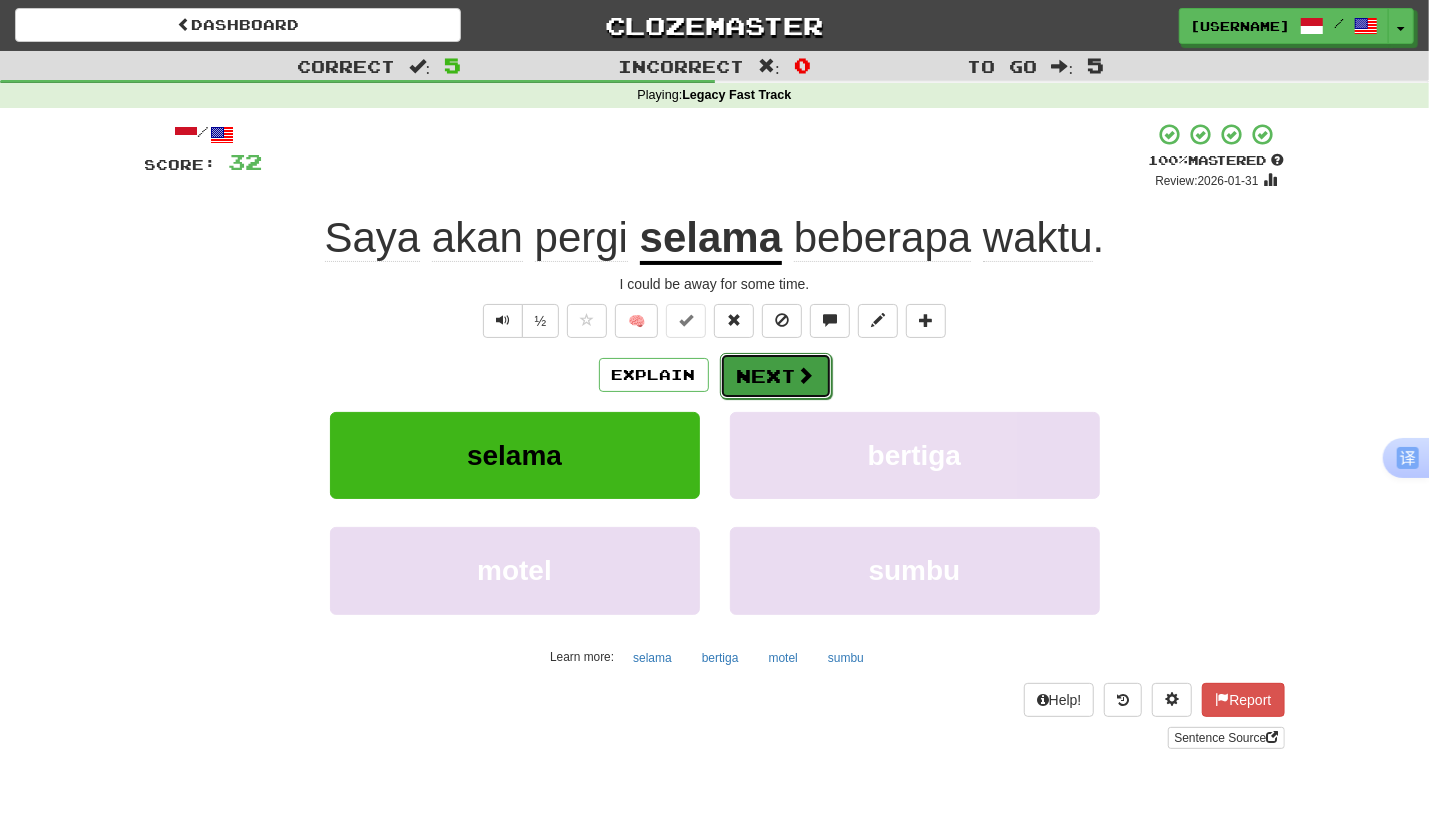 click on "Next" at bounding box center (776, 376) 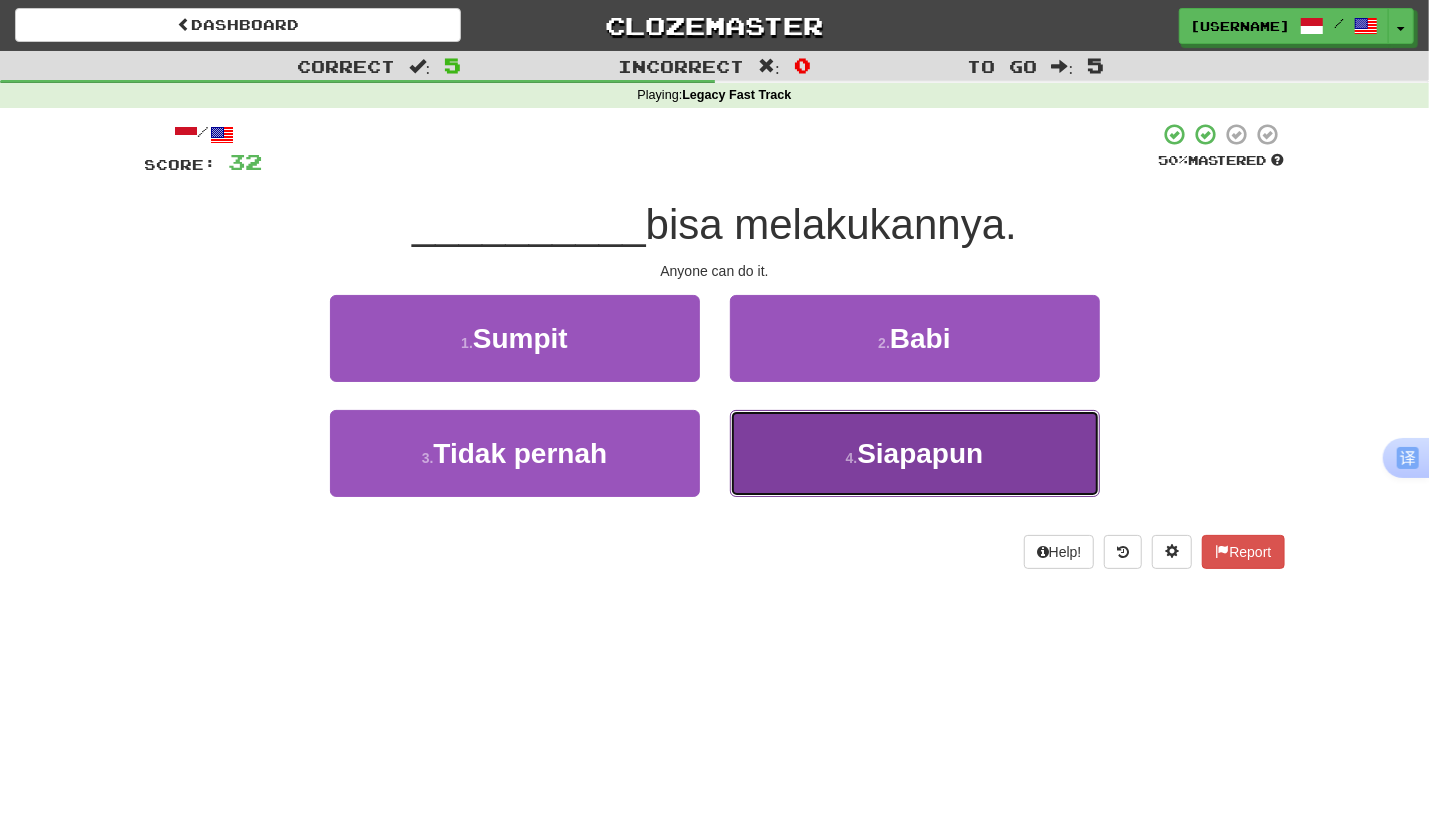 click on "Siapapun" at bounding box center (920, 453) 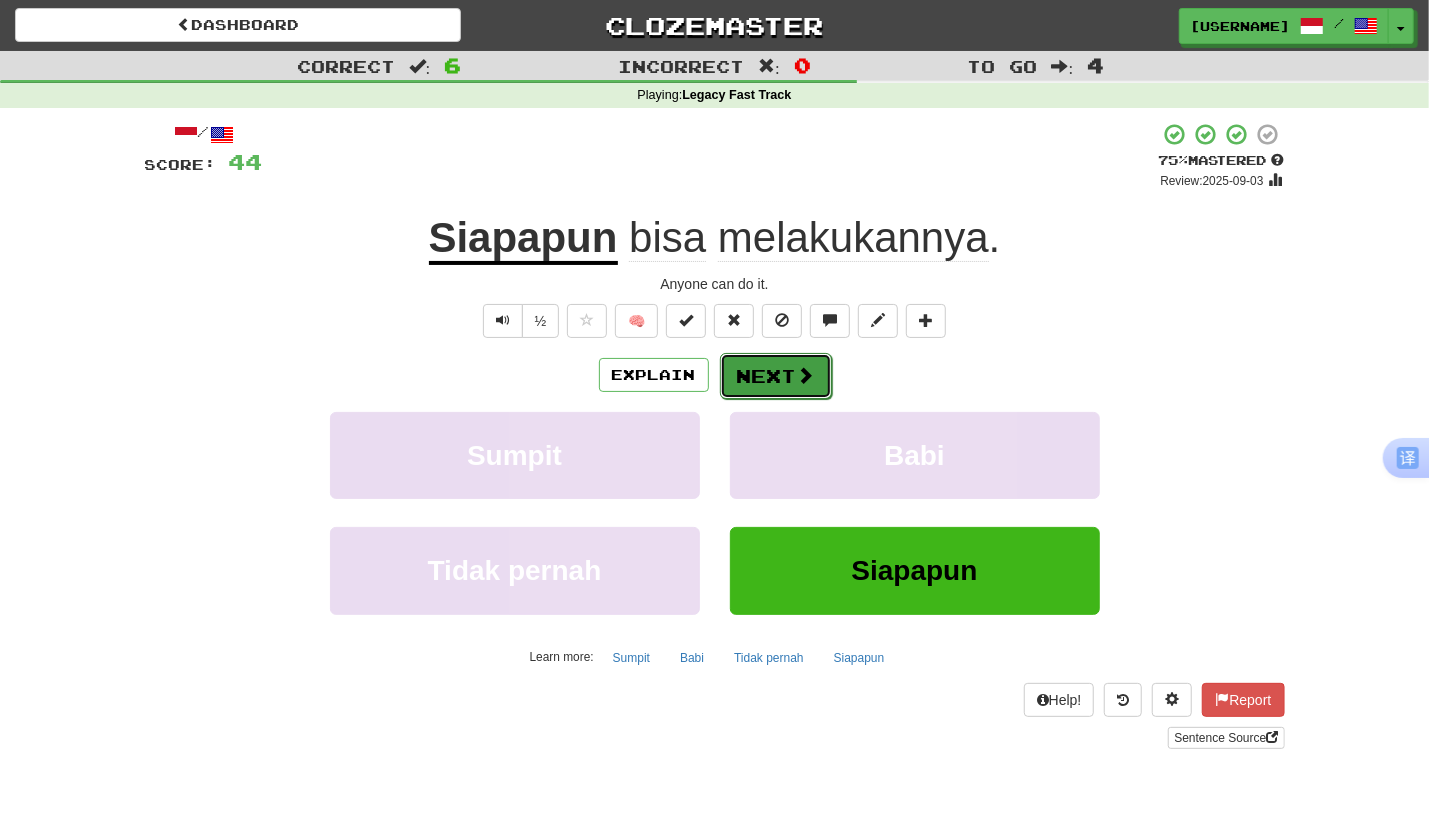 click on "Next" at bounding box center [776, 376] 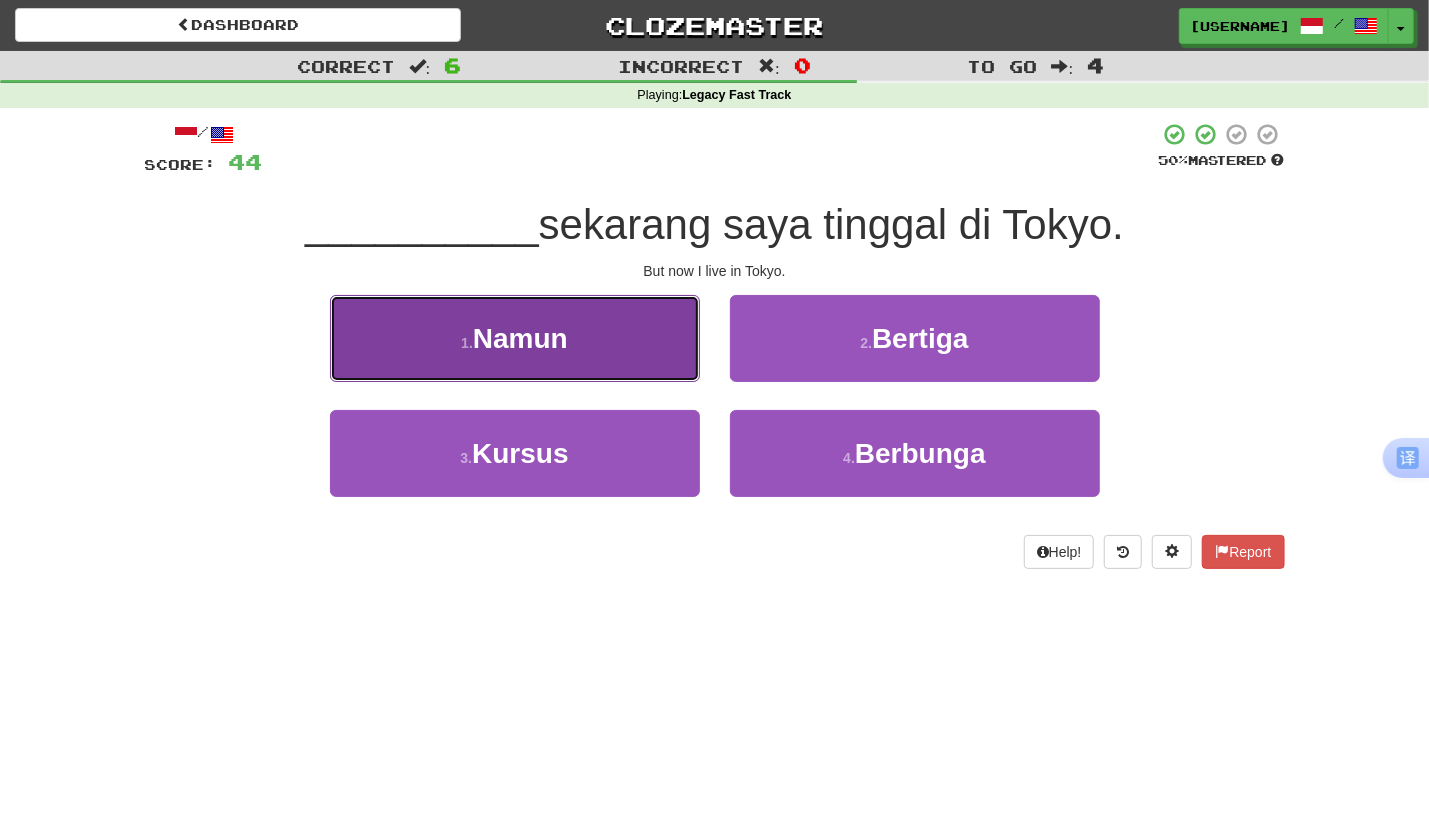 click on "Namun" at bounding box center [520, 338] 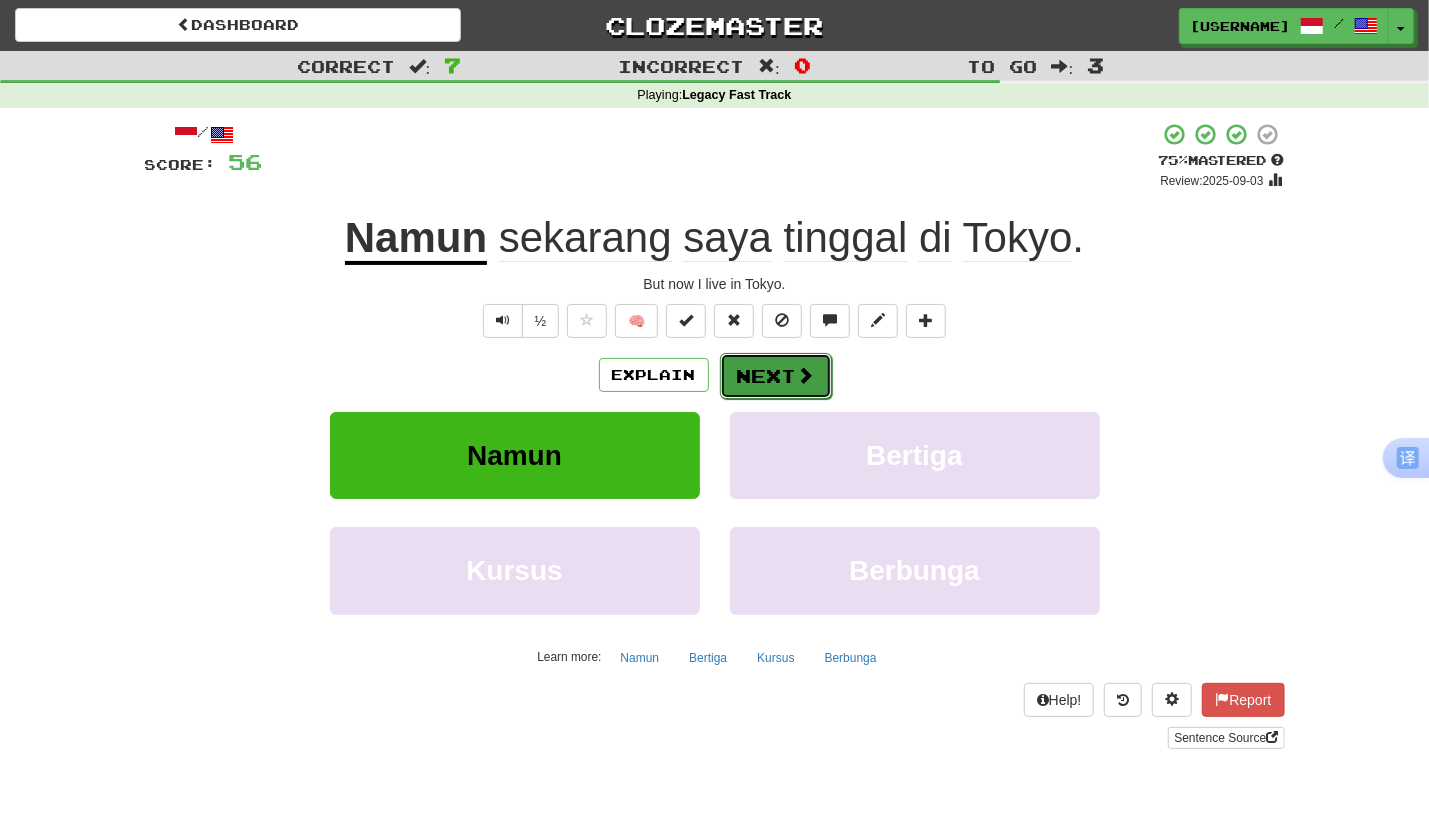 click on "Next" at bounding box center (776, 376) 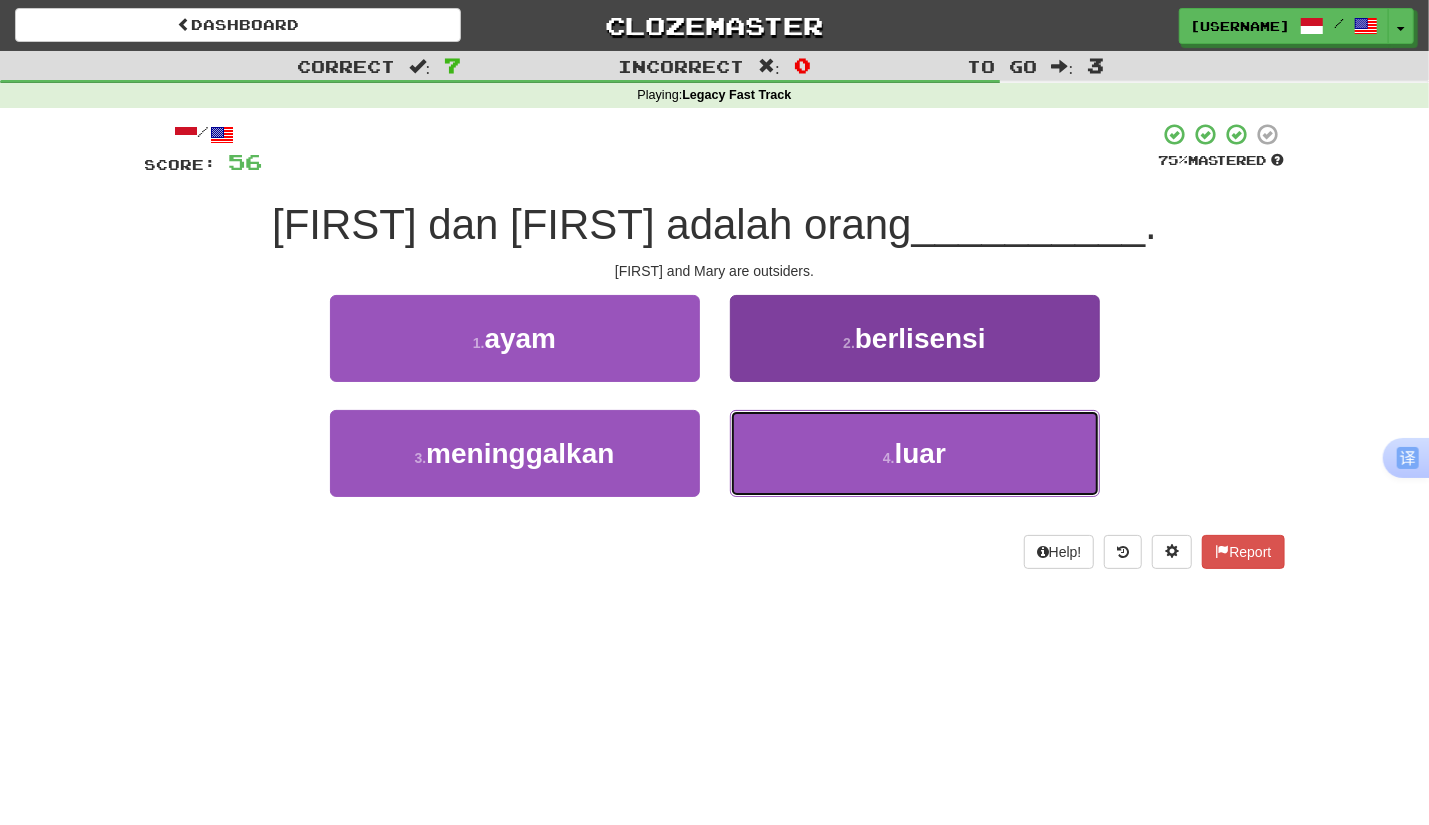 click on "luar" at bounding box center (920, 453) 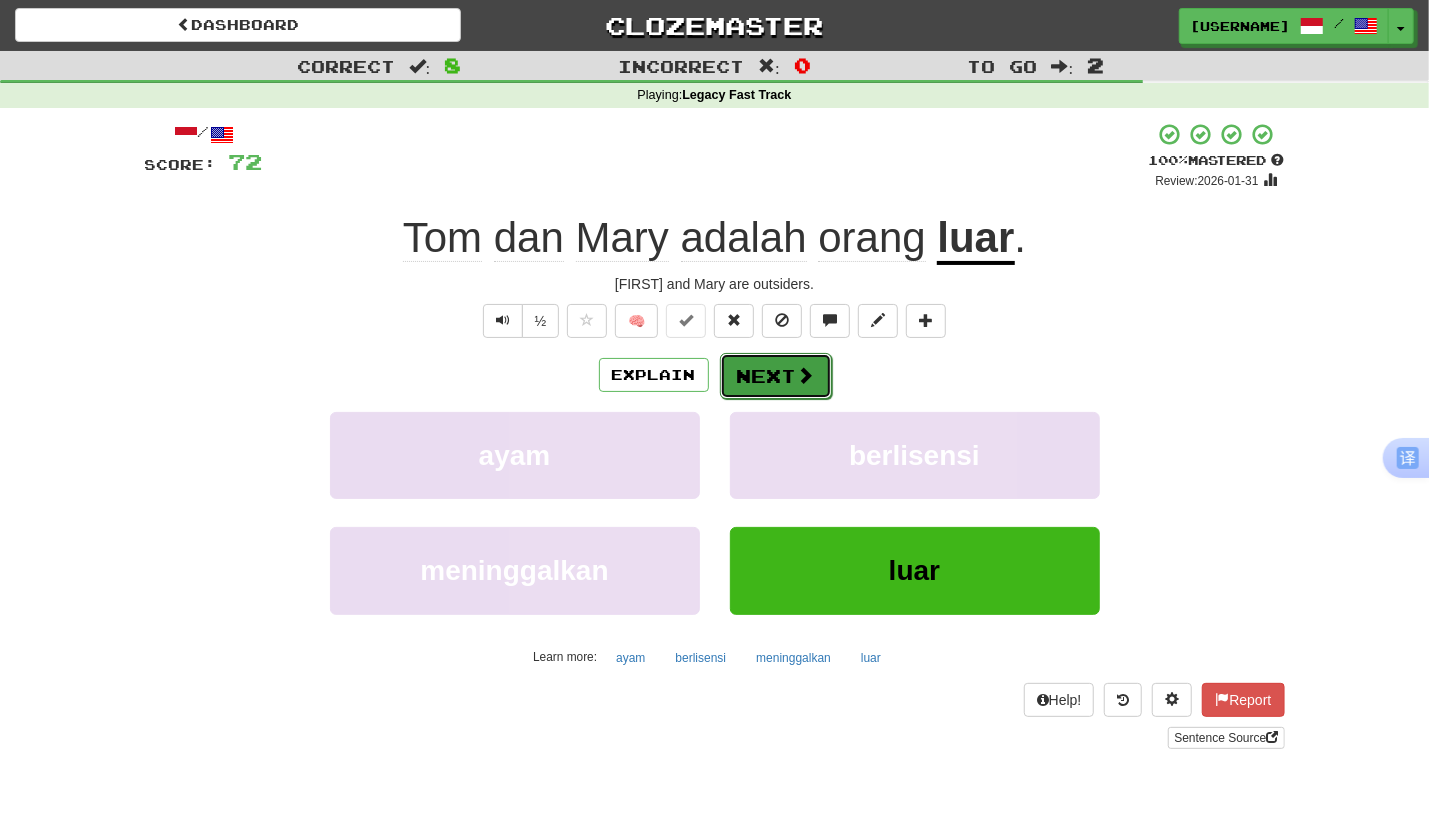 click on "Next" at bounding box center [776, 376] 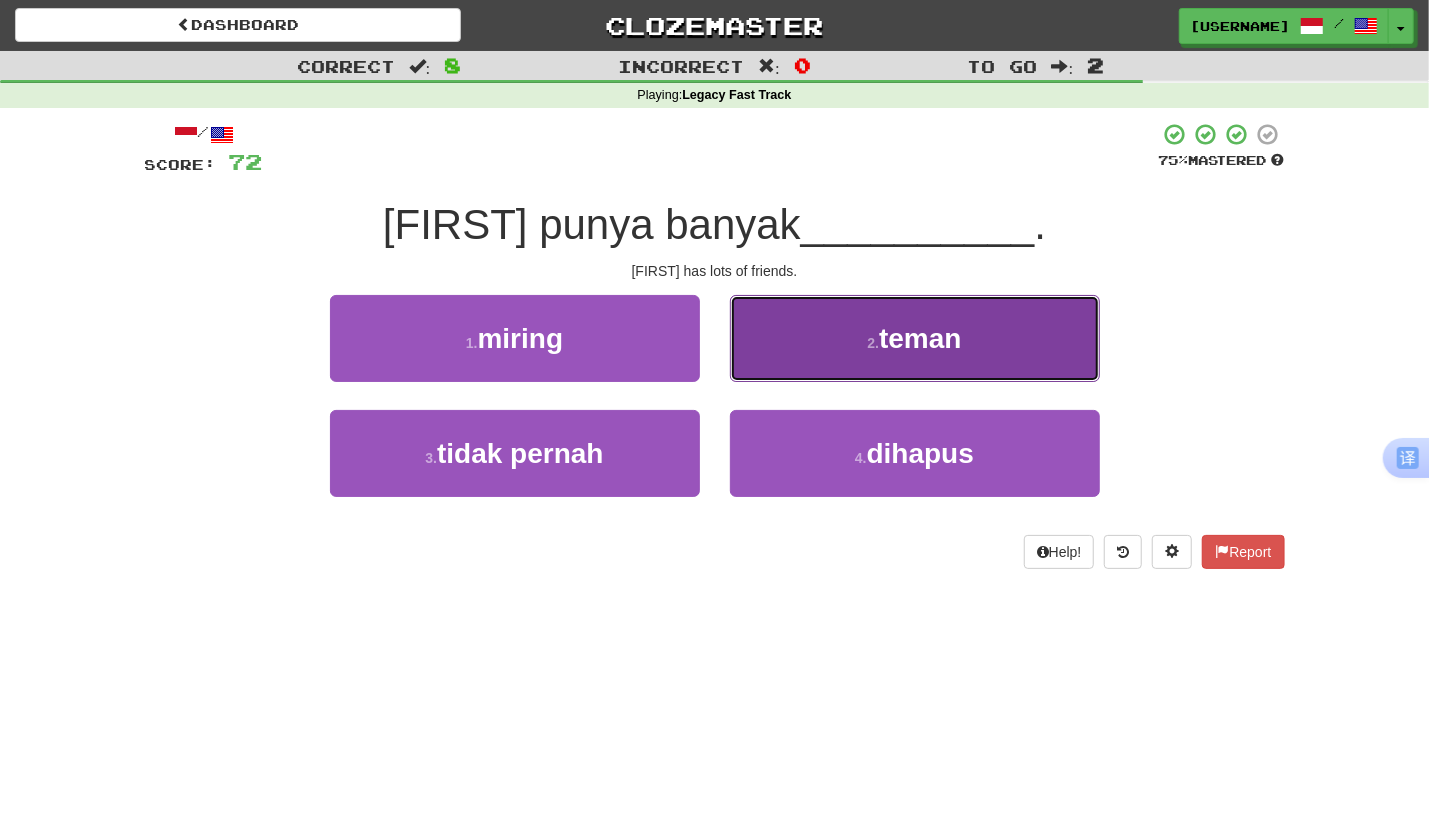 click on "teman" at bounding box center [920, 338] 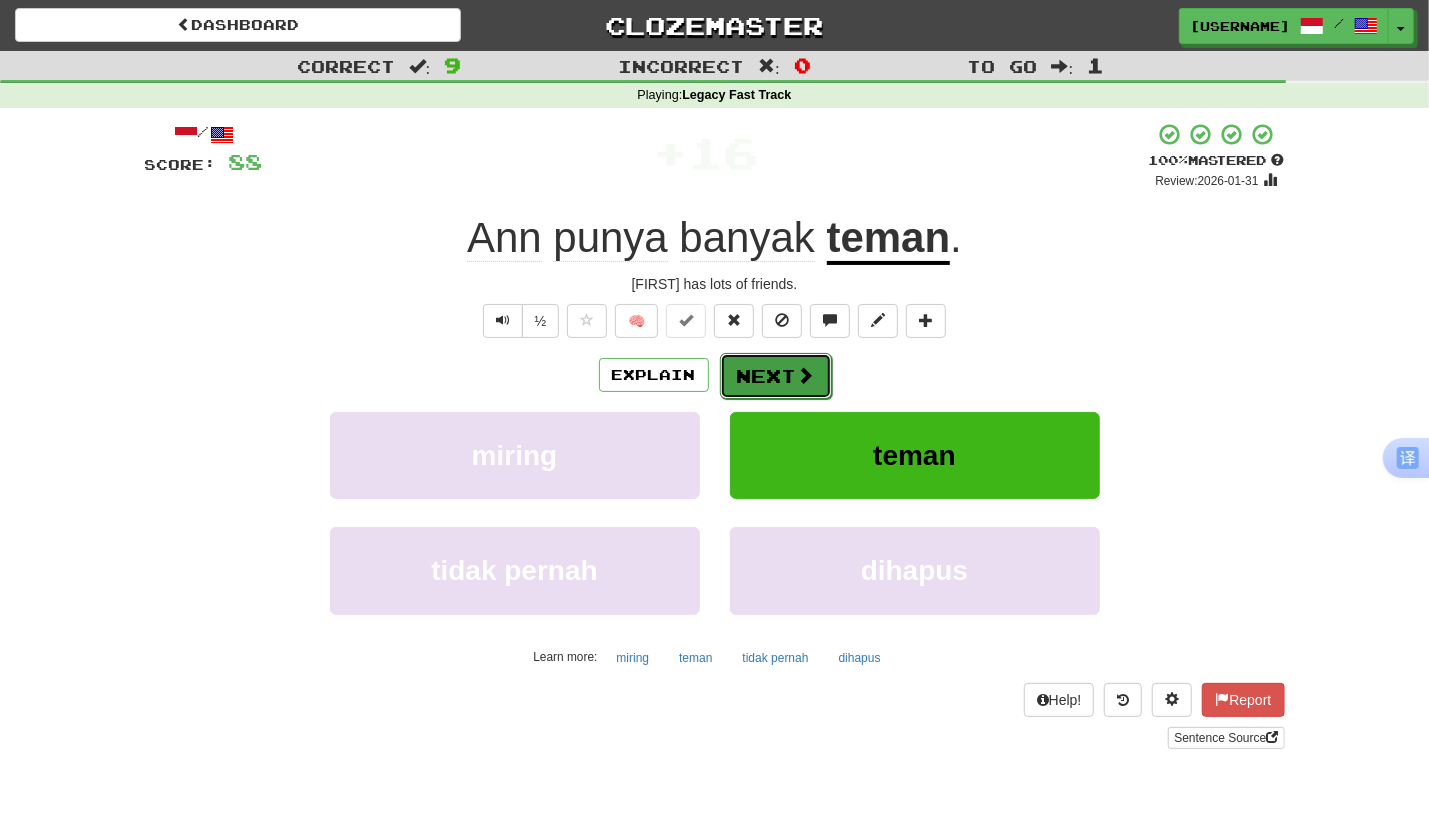 click on "Next" at bounding box center (776, 376) 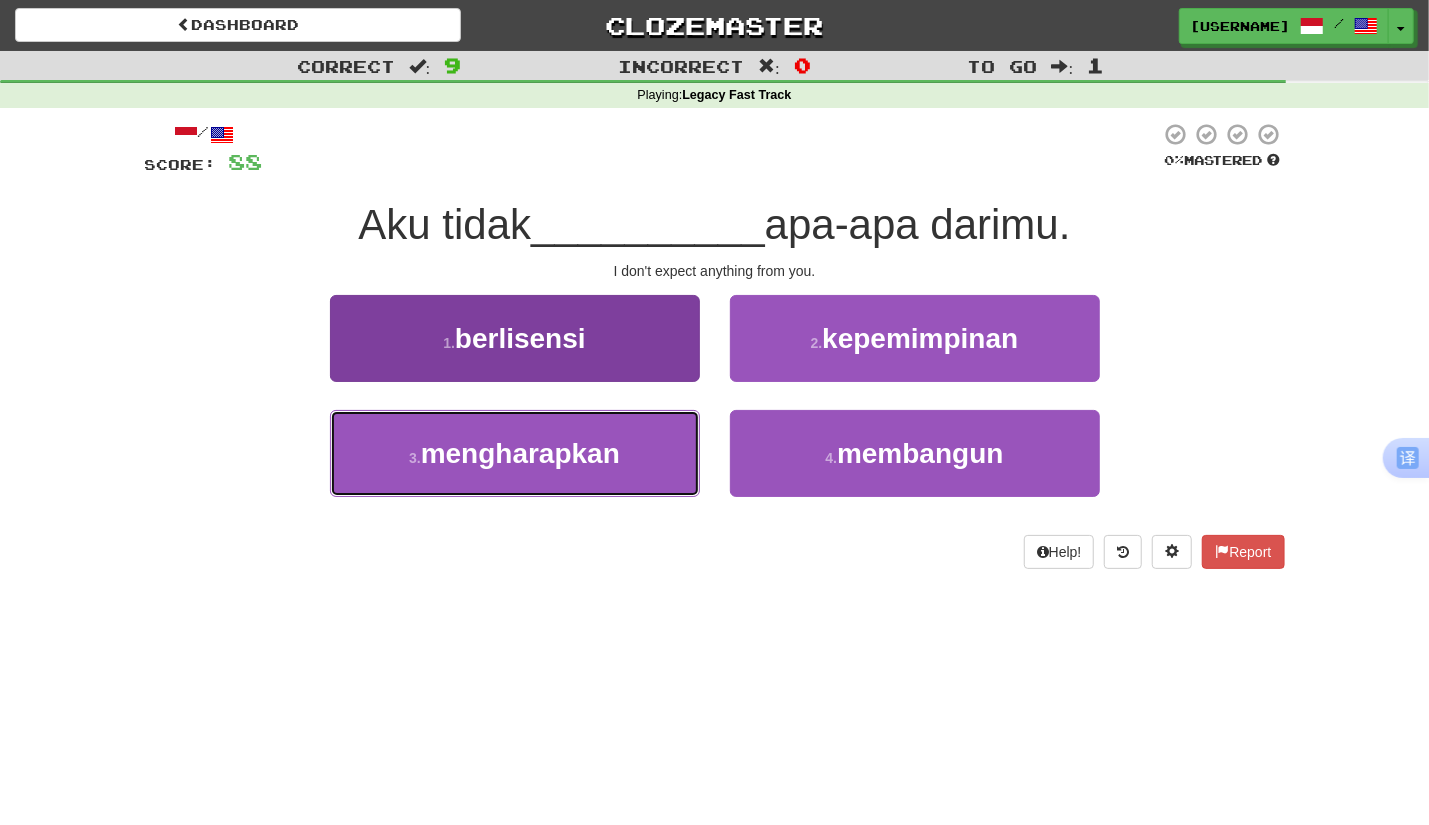 click on "mengharapkan" at bounding box center [520, 453] 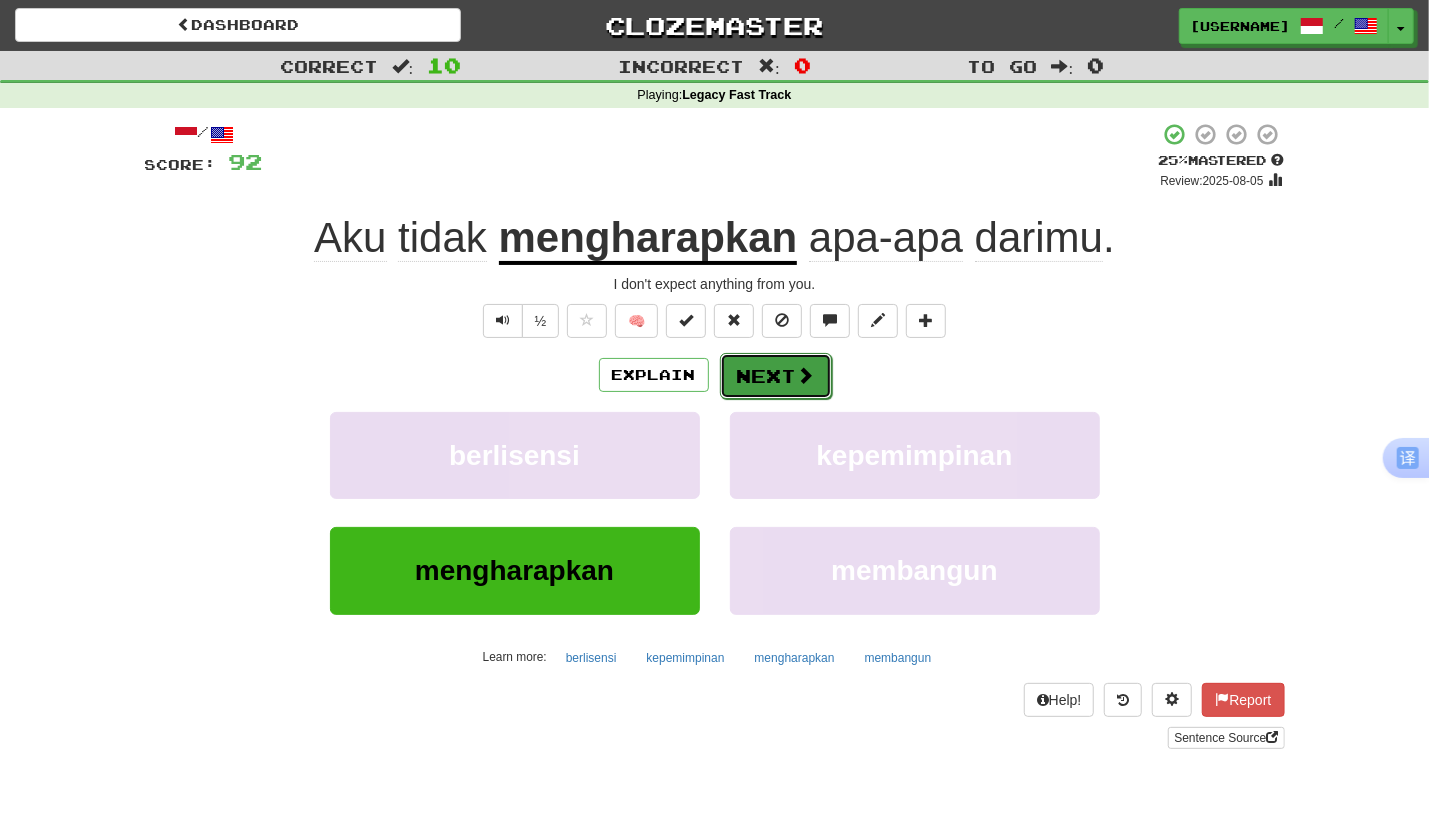 click at bounding box center [806, 375] 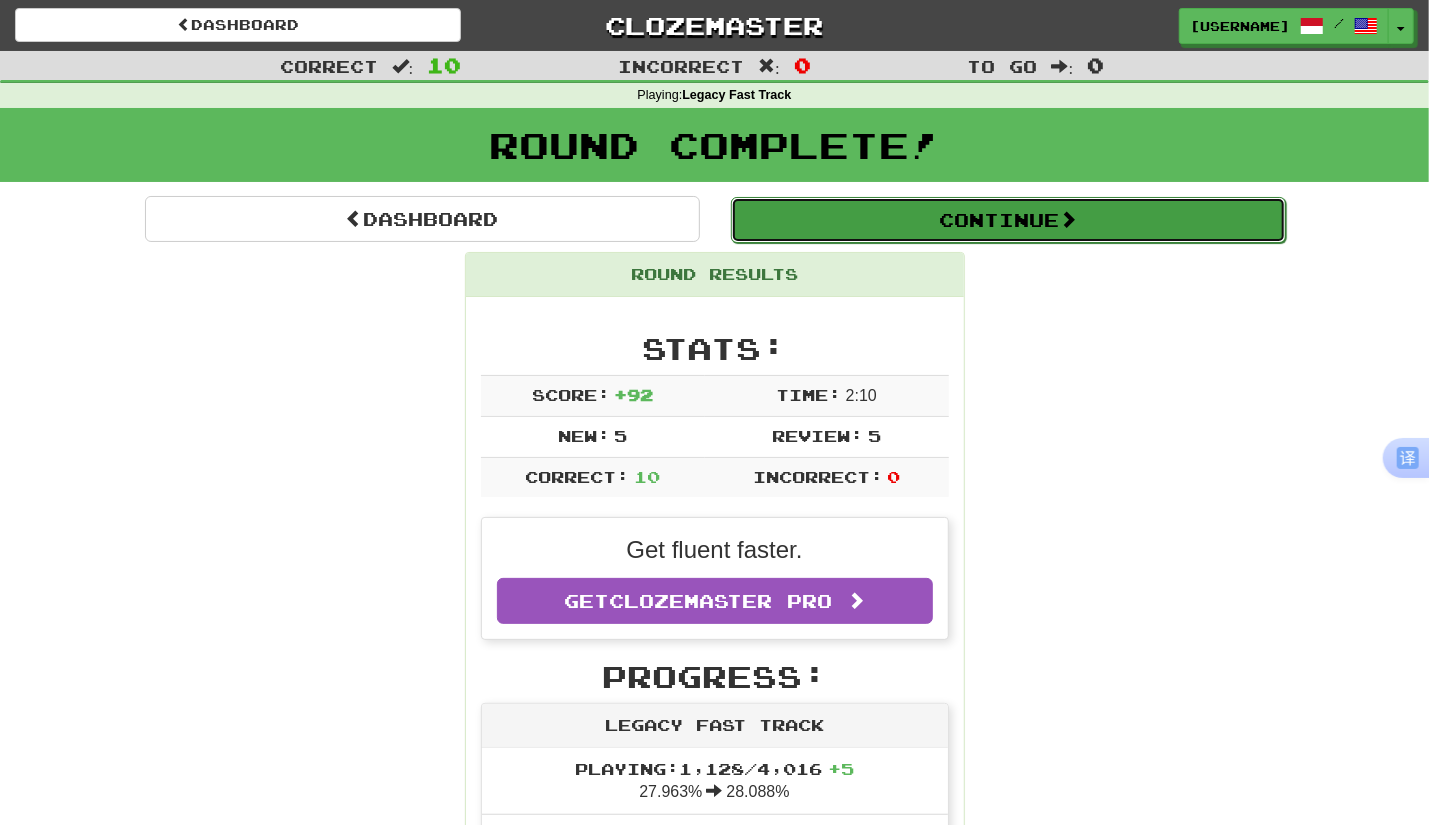 click on "Continue" at bounding box center [1008, 220] 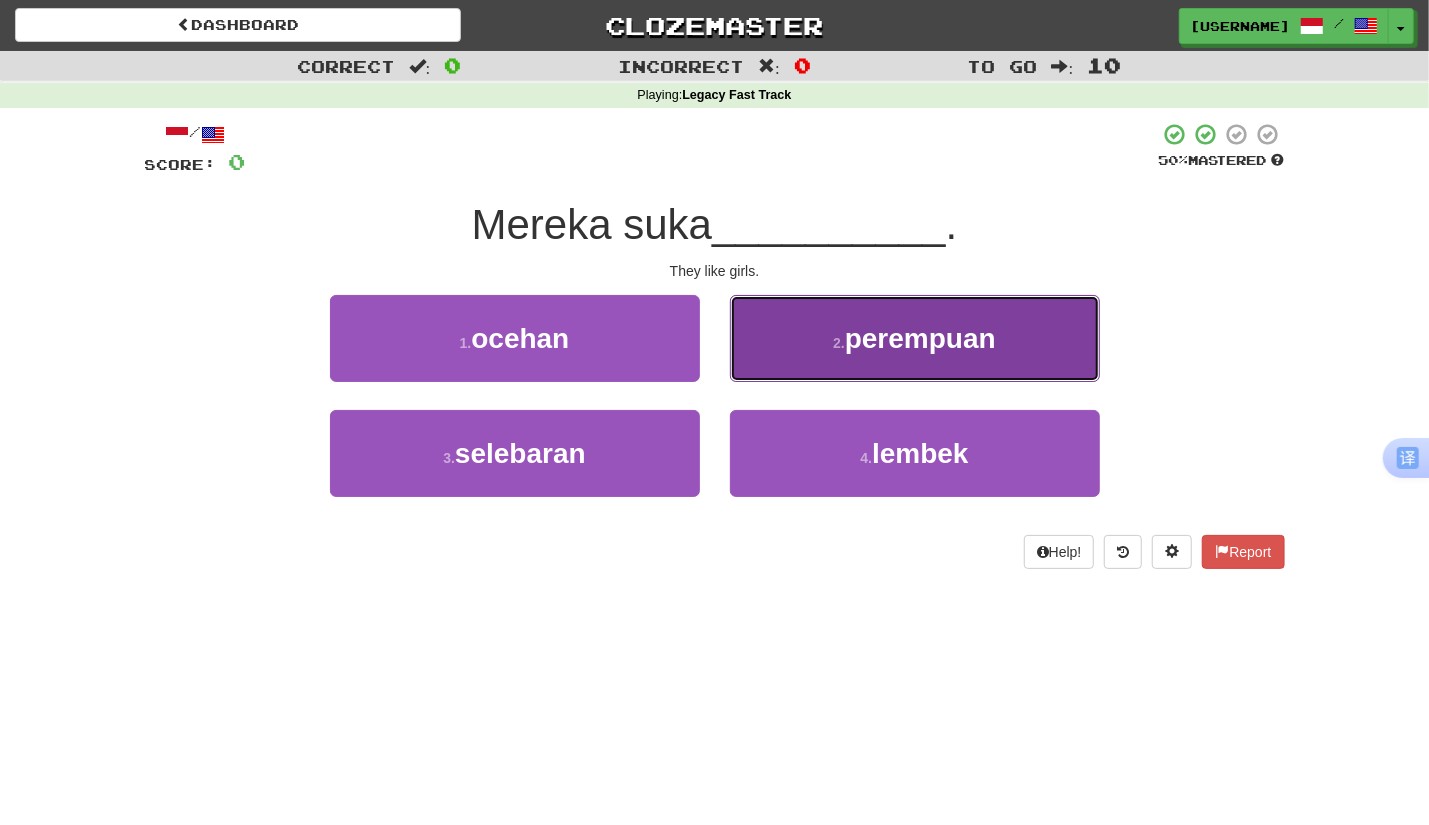 click on "2 .  perempuan" at bounding box center (915, 338) 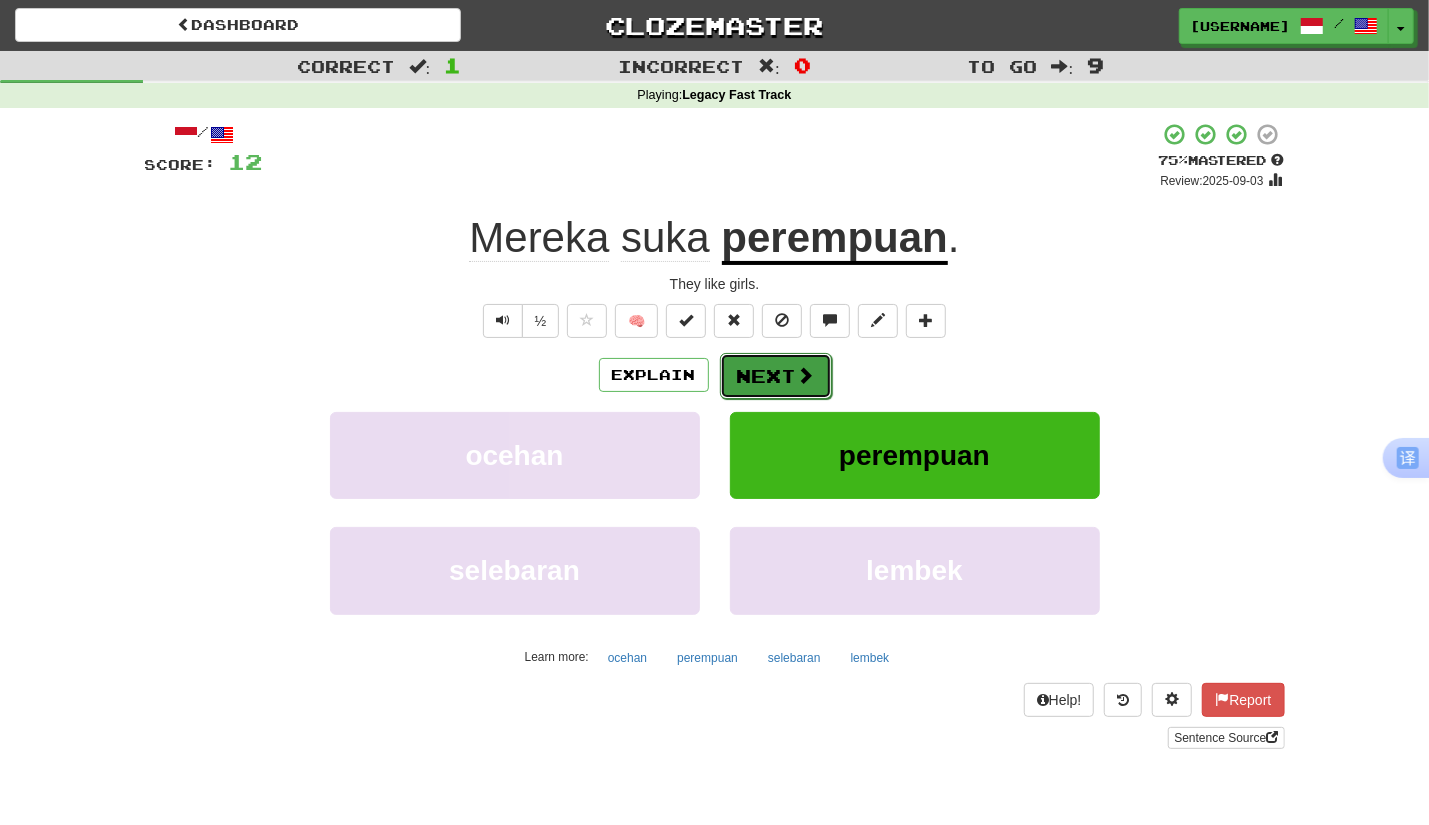 click at bounding box center (806, 375) 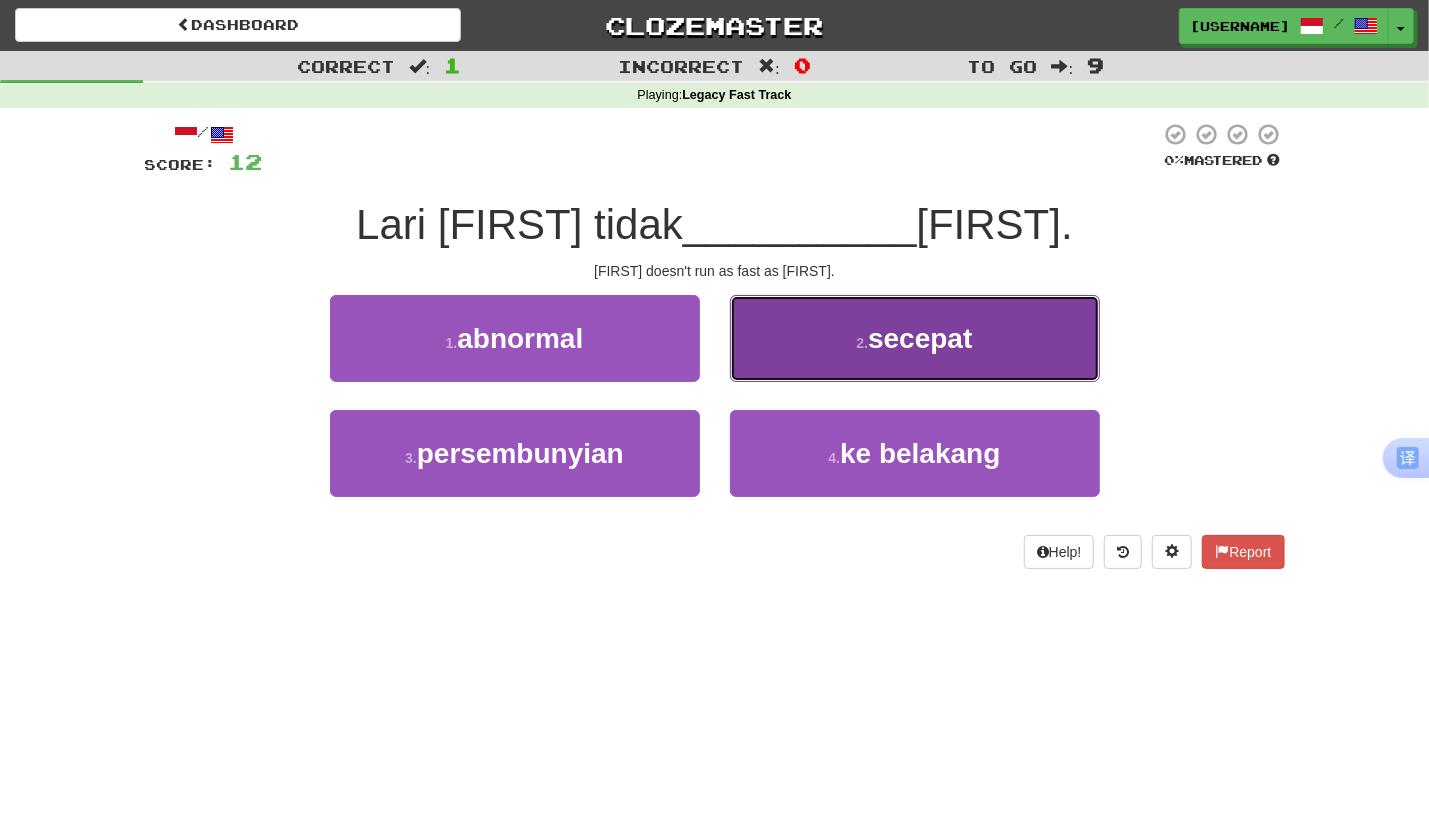 click on "secepat" at bounding box center (920, 338) 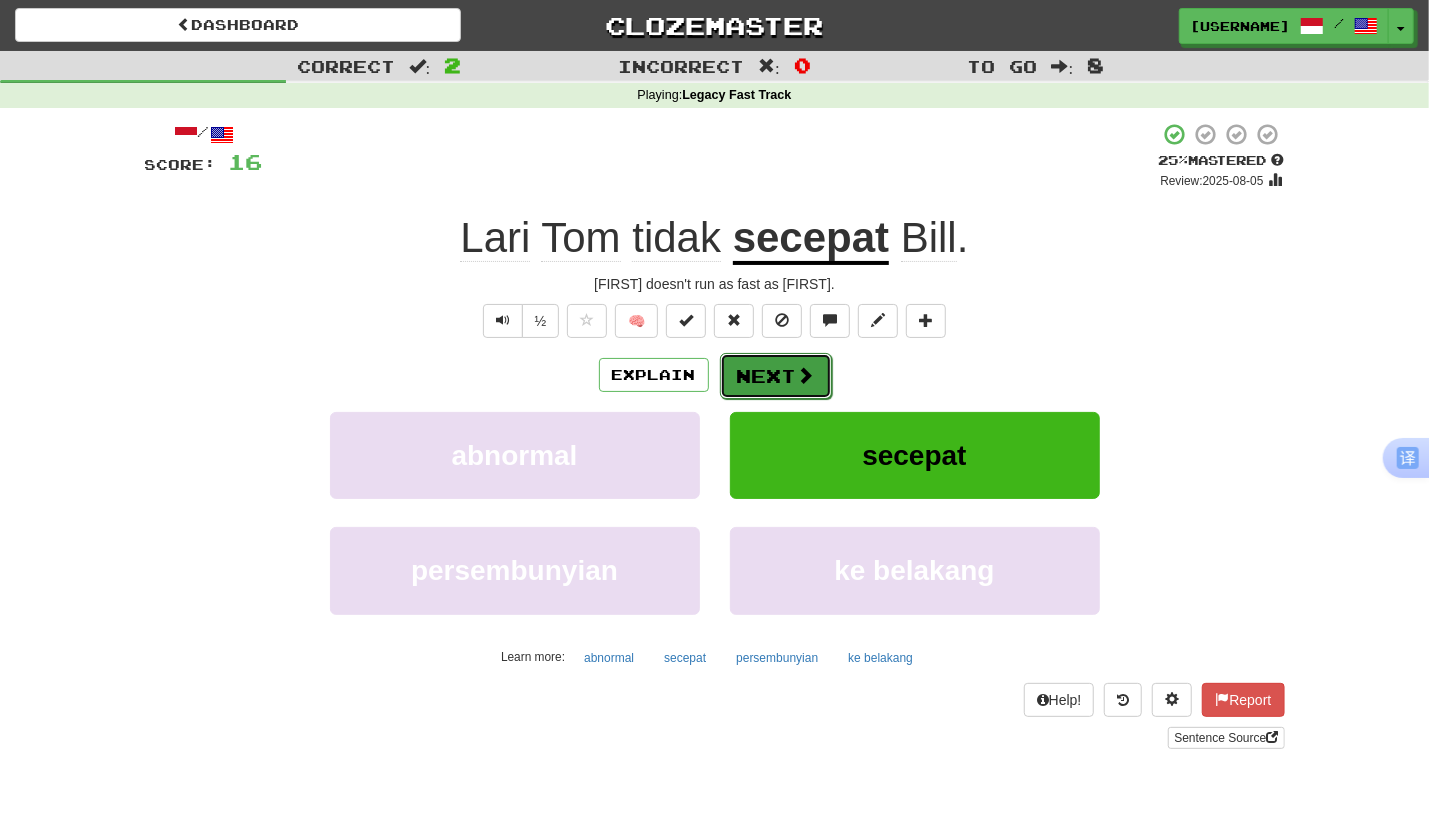 click on "Next" at bounding box center (776, 376) 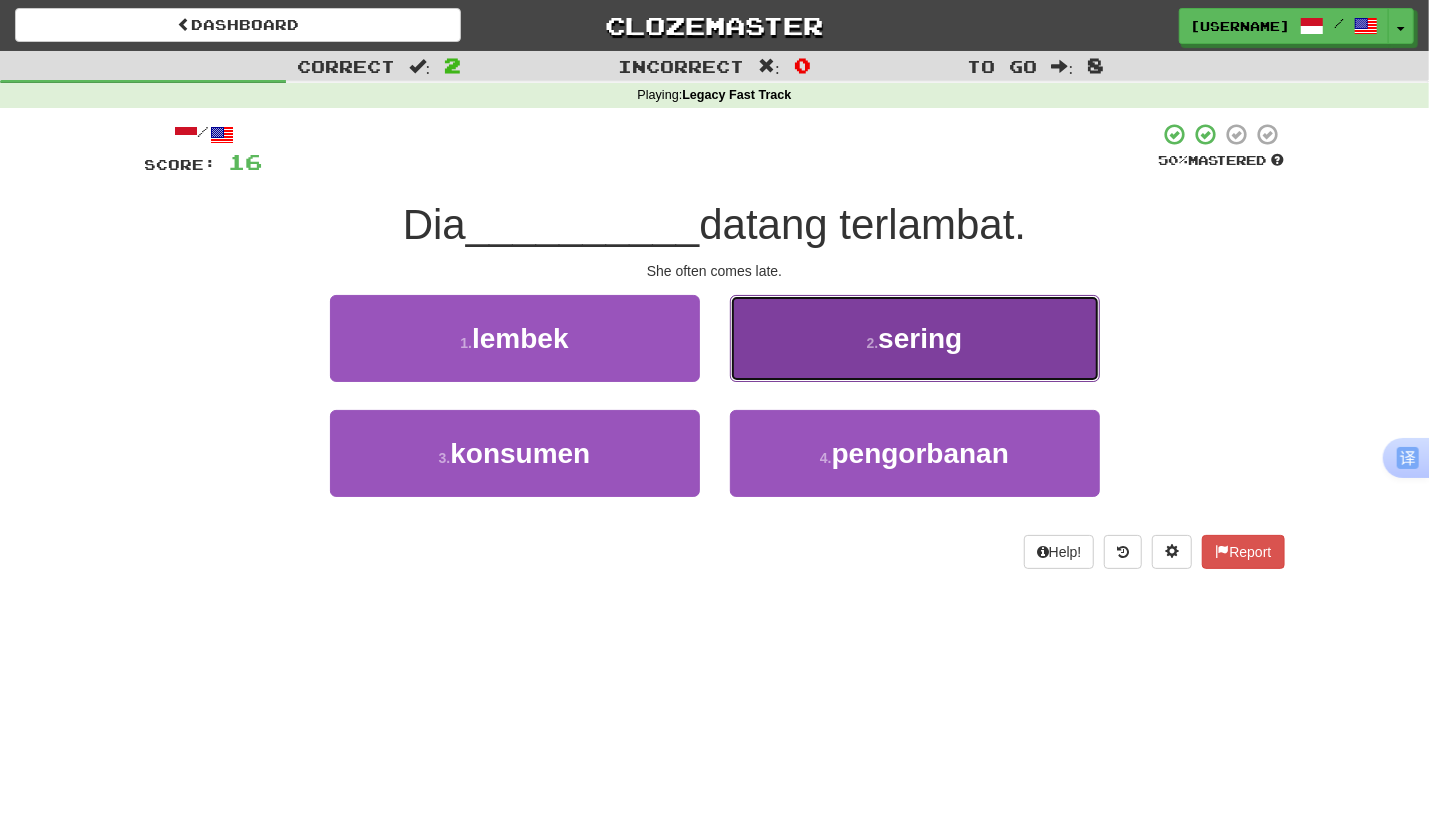 click on "sering" at bounding box center (920, 338) 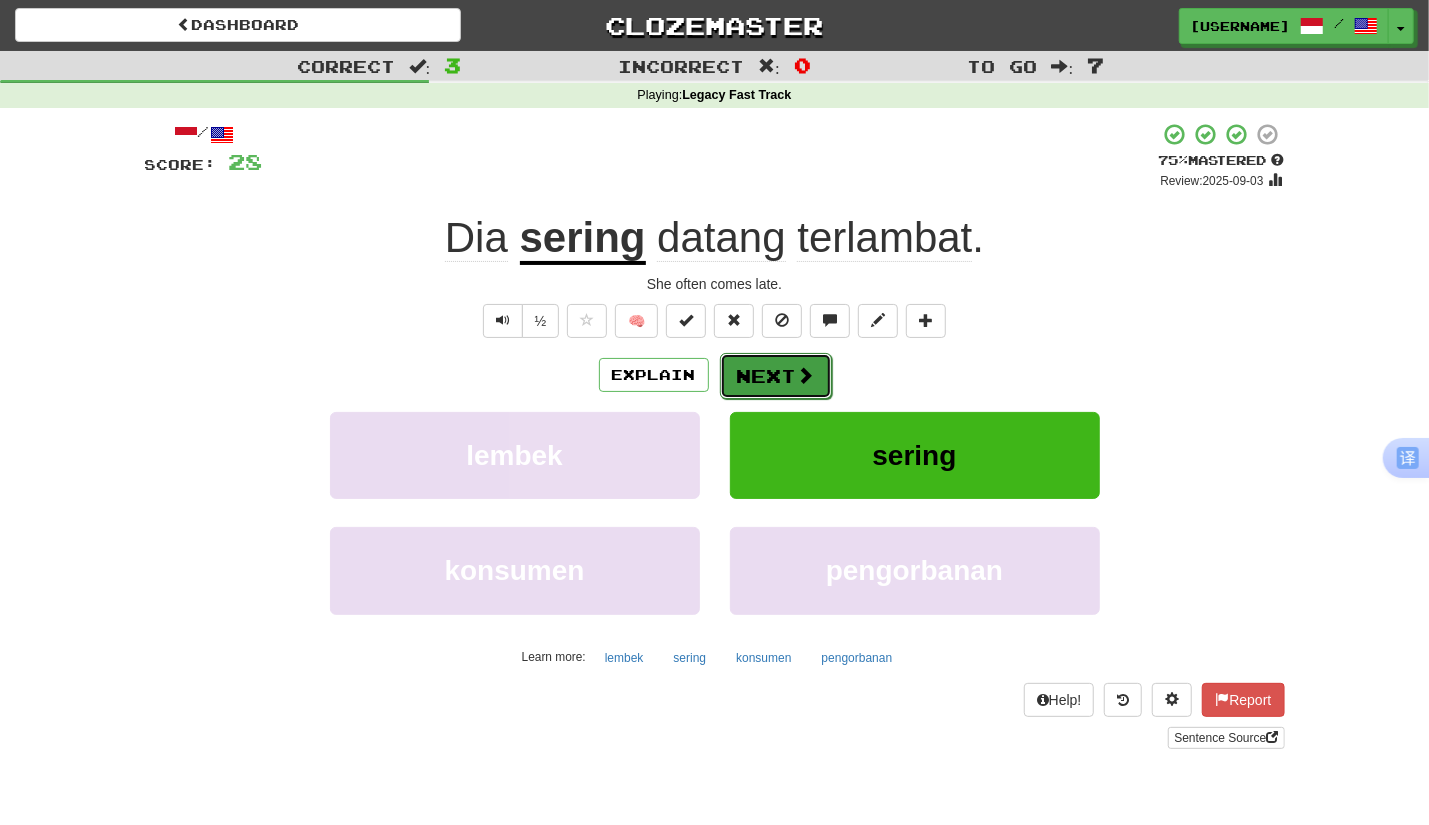 click at bounding box center [806, 375] 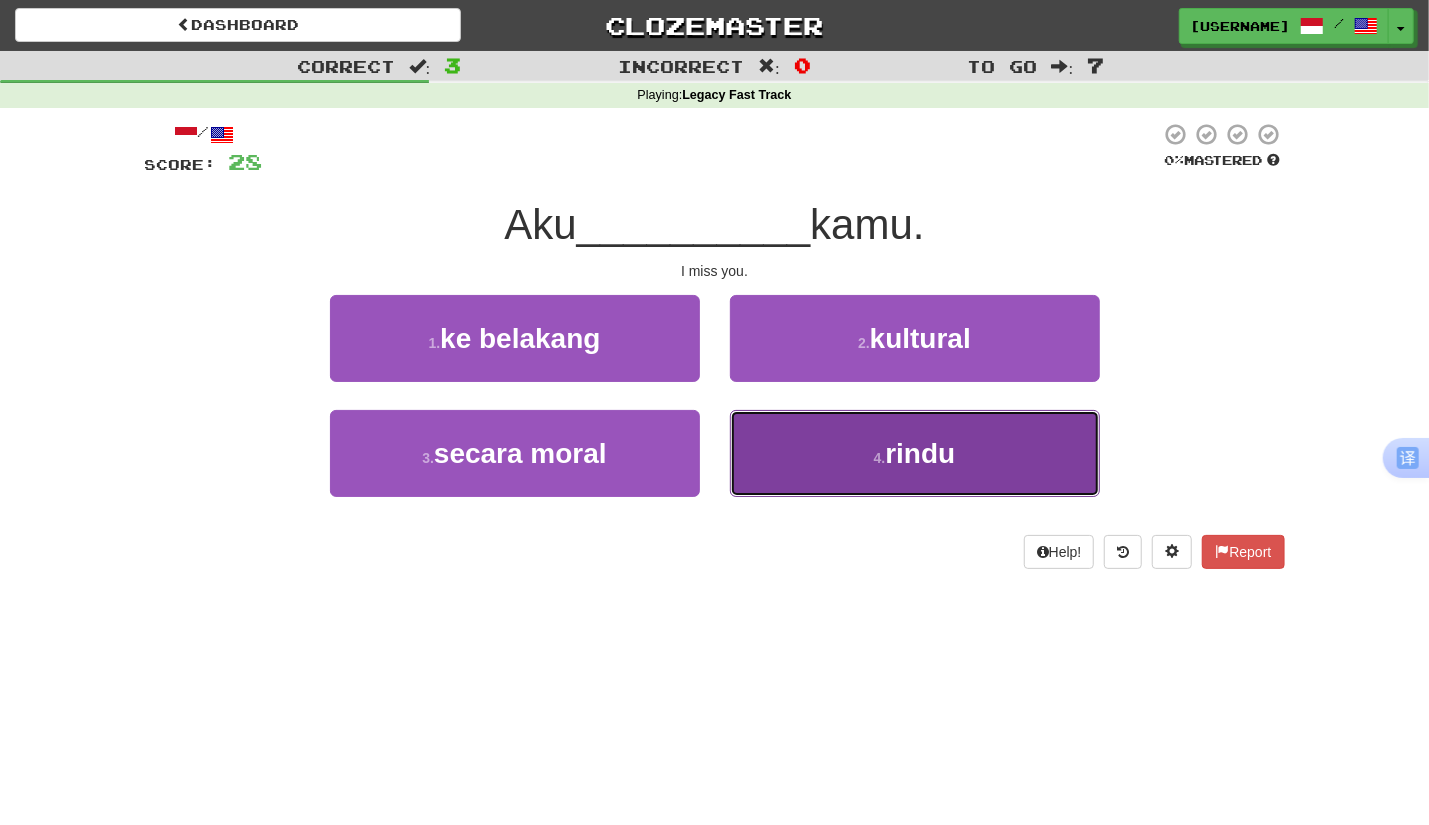 click on "4 .  rindu" at bounding box center (915, 453) 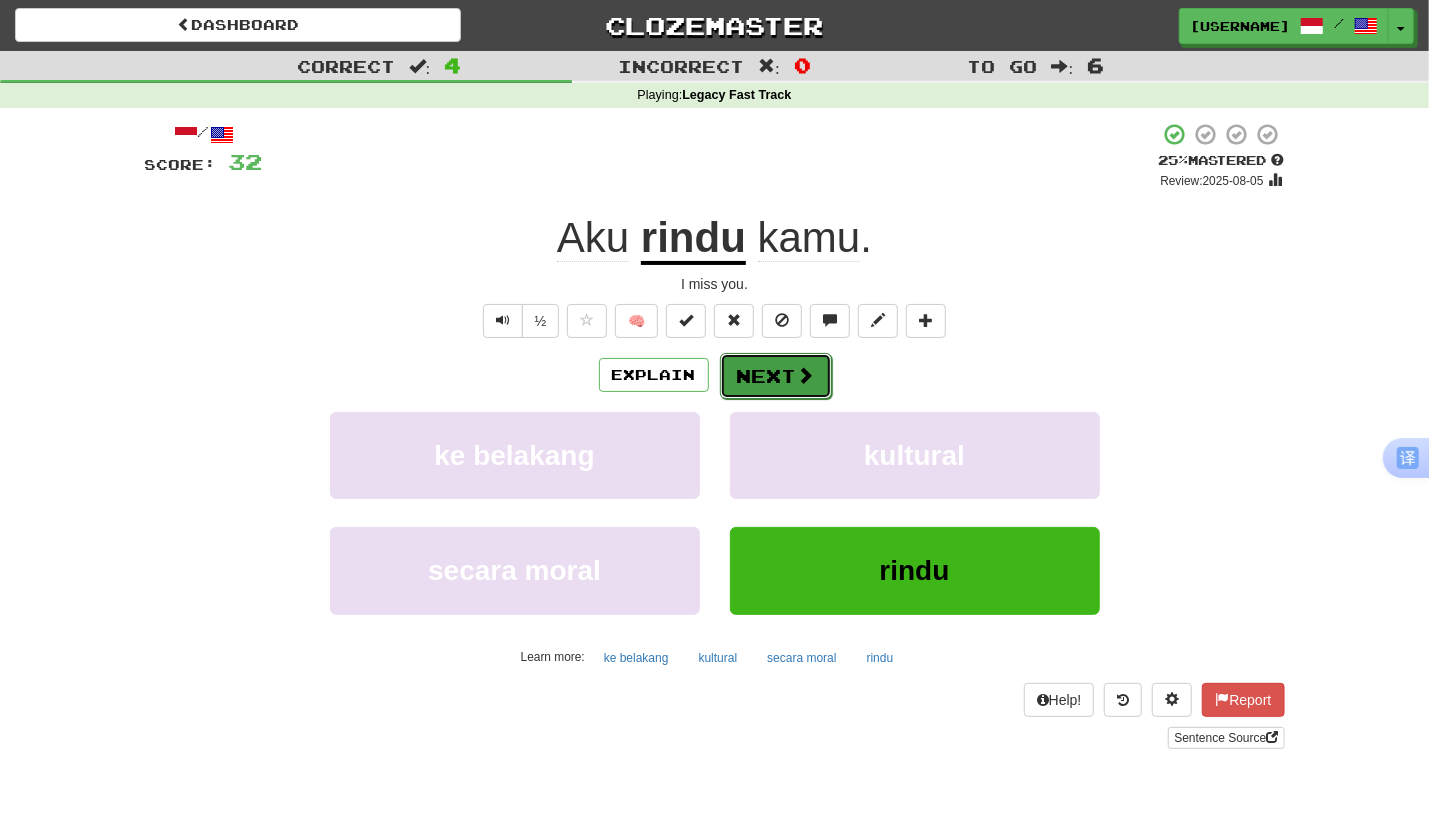 click on "Next" at bounding box center [776, 376] 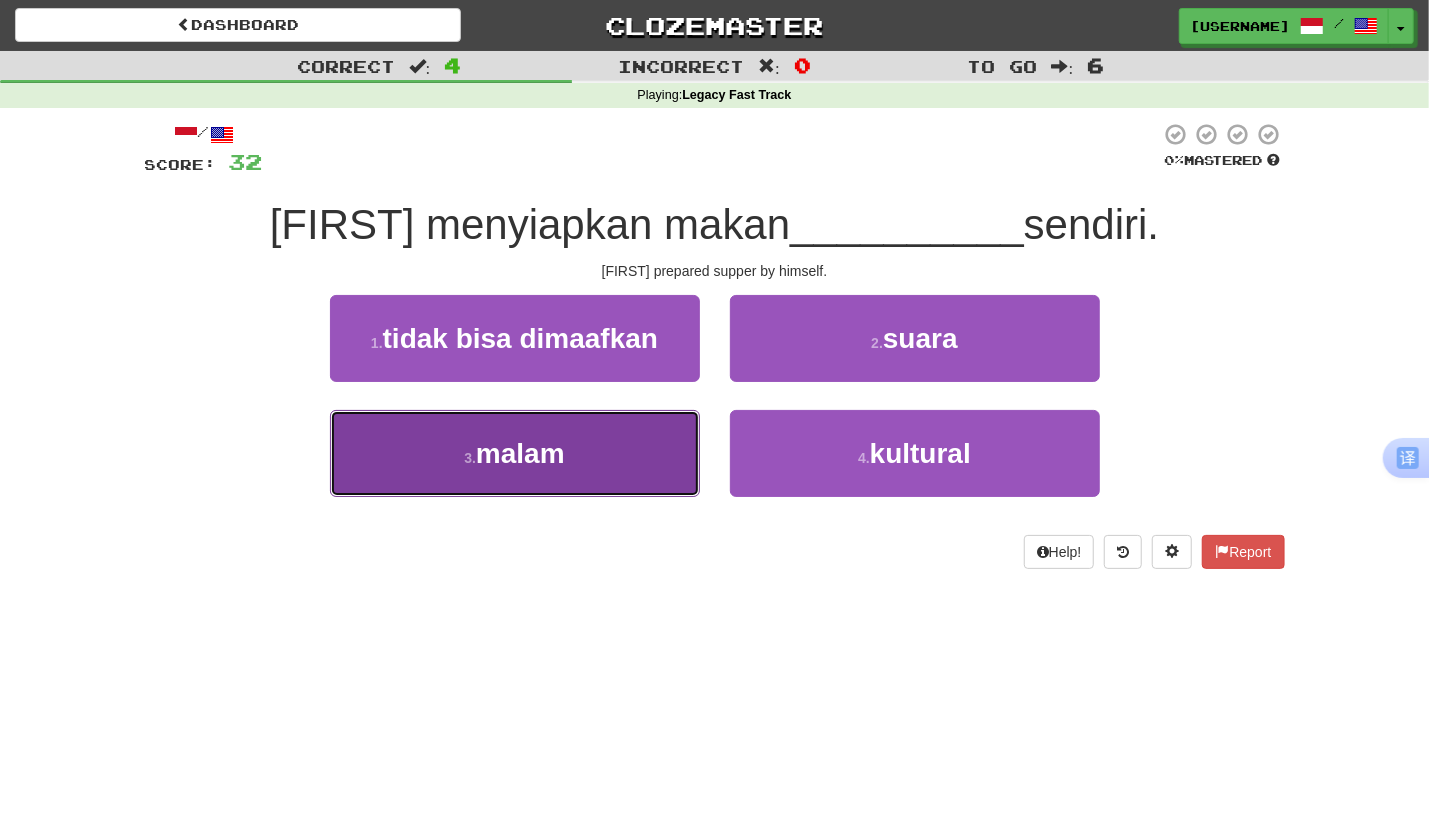 click on "malam" at bounding box center [520, 453] 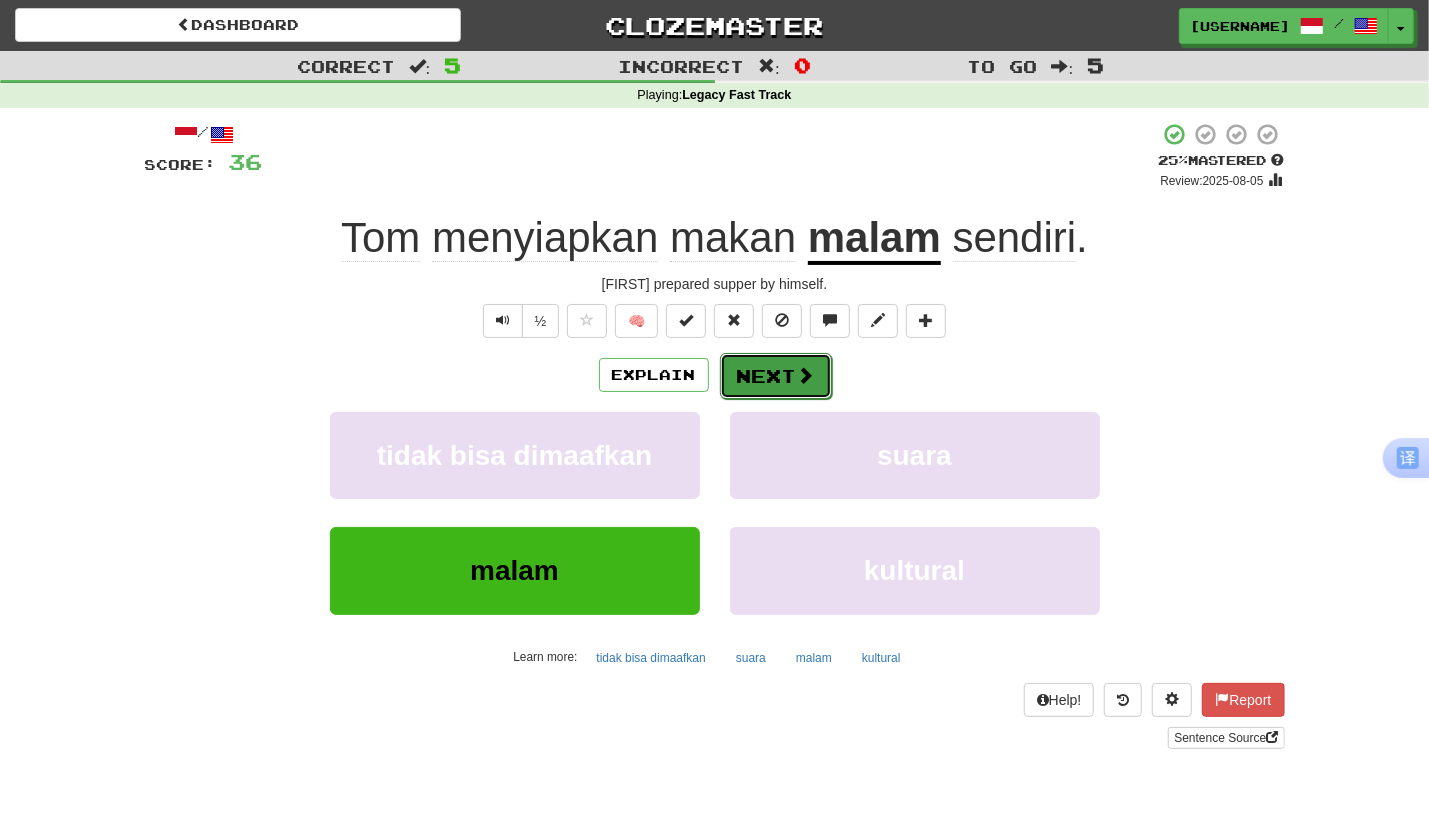 click on "Next" at bounding box center [776, 376] 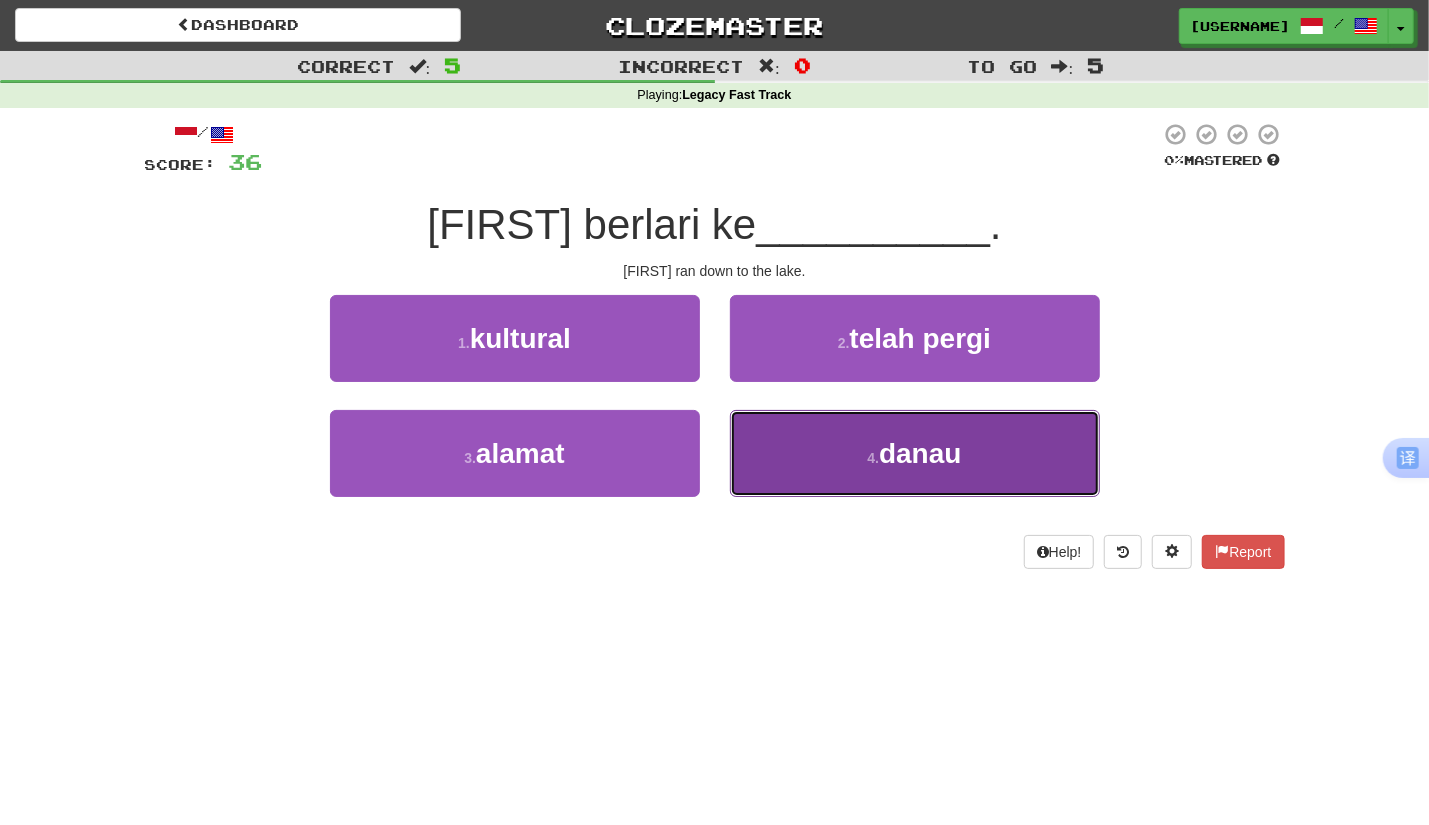click on "4 .  danau" at bounding box center (915, 453) 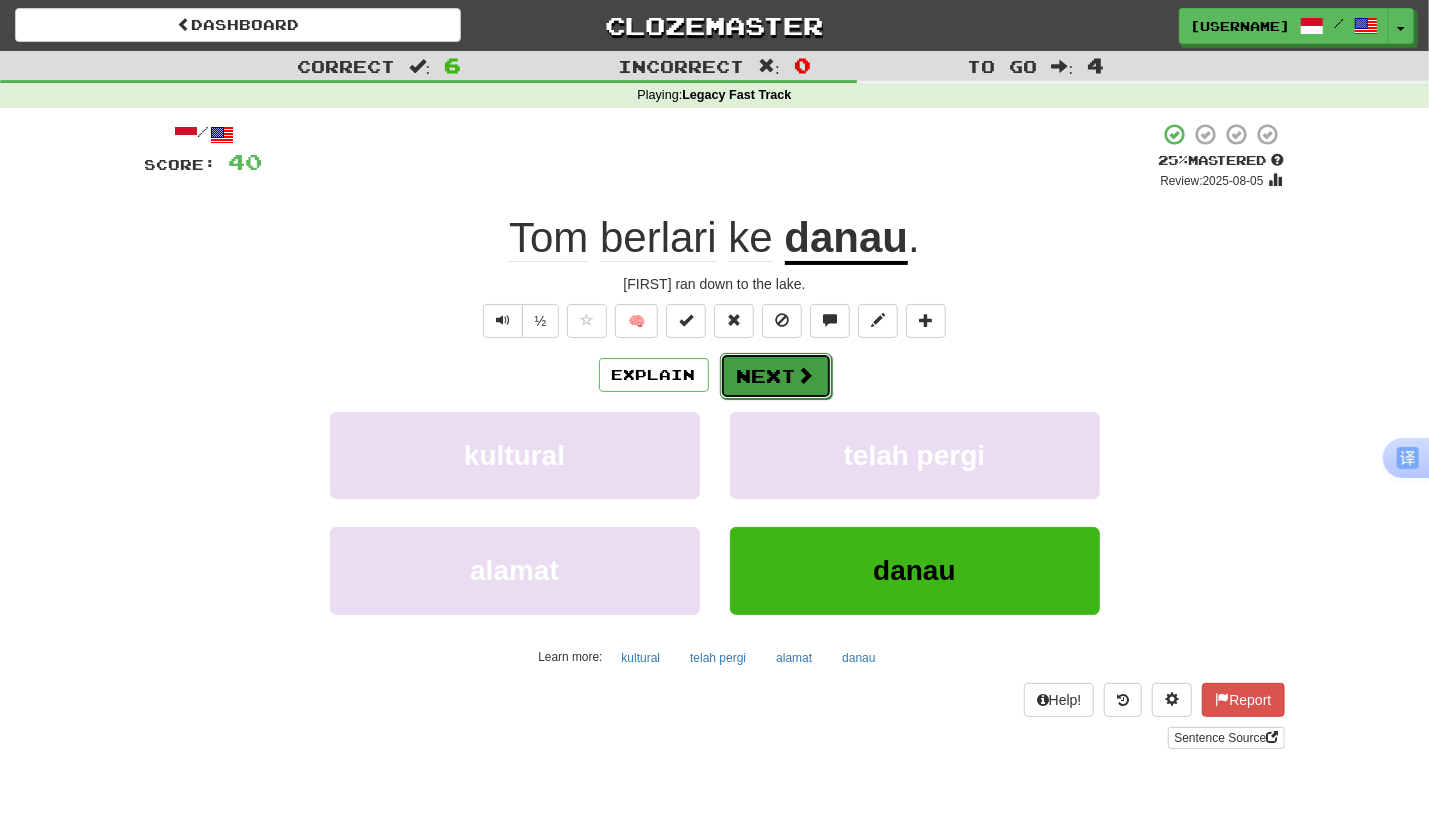 click on "Next" at bounding box center (776, 376) 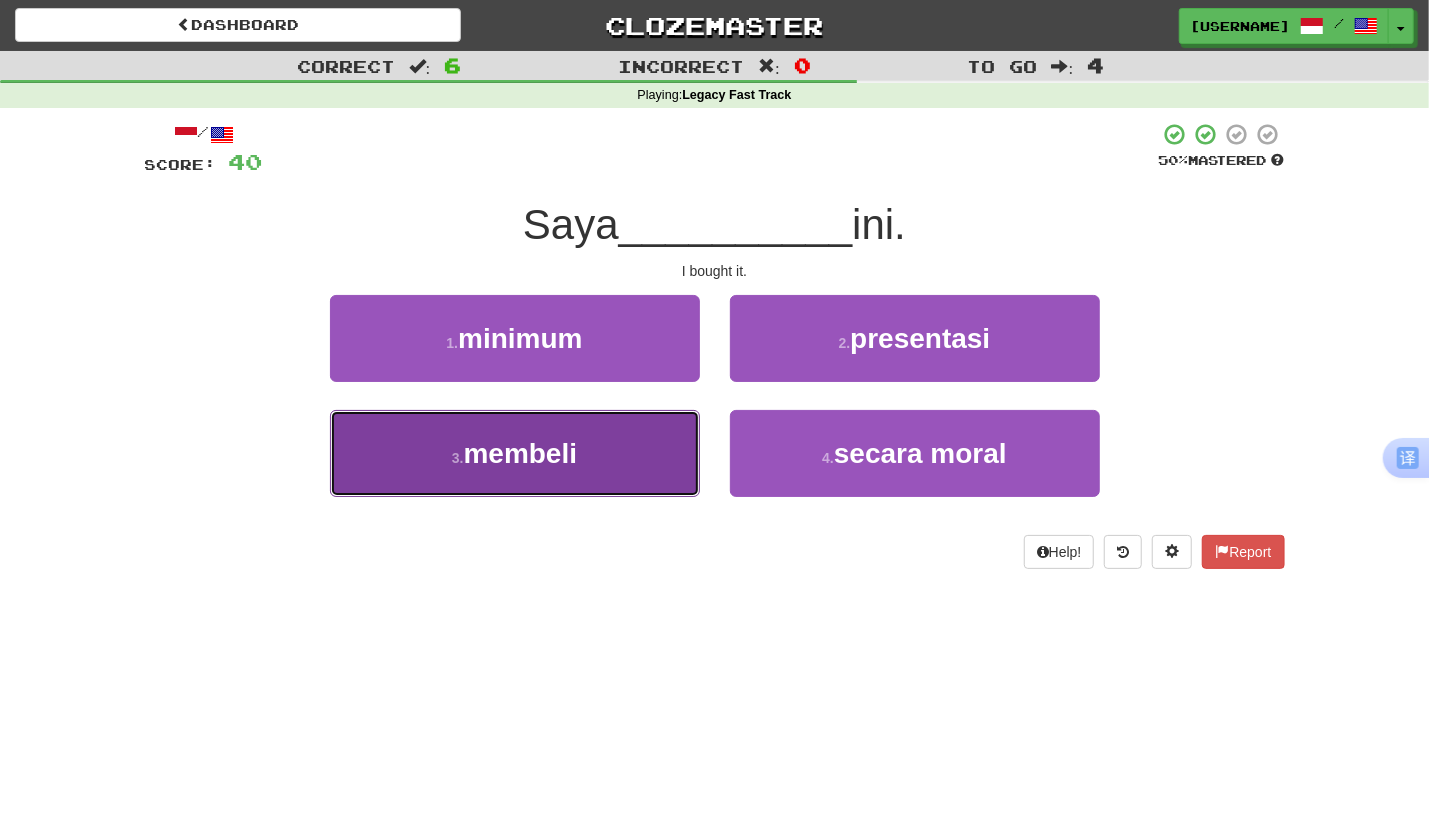 click on "membeli" at bounding box center [521, 453] 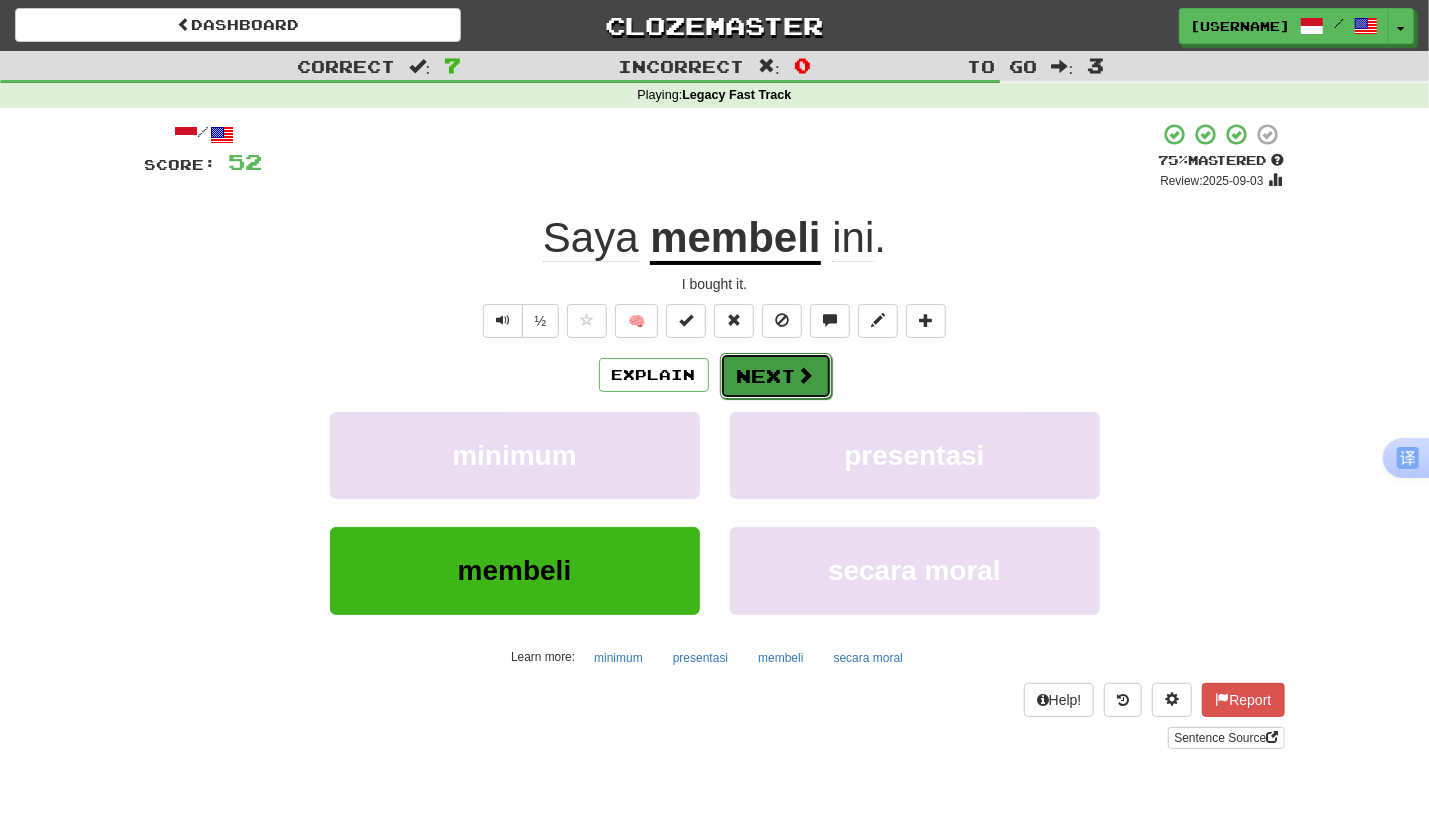 click on "Next" at bounding box center [776, 376] 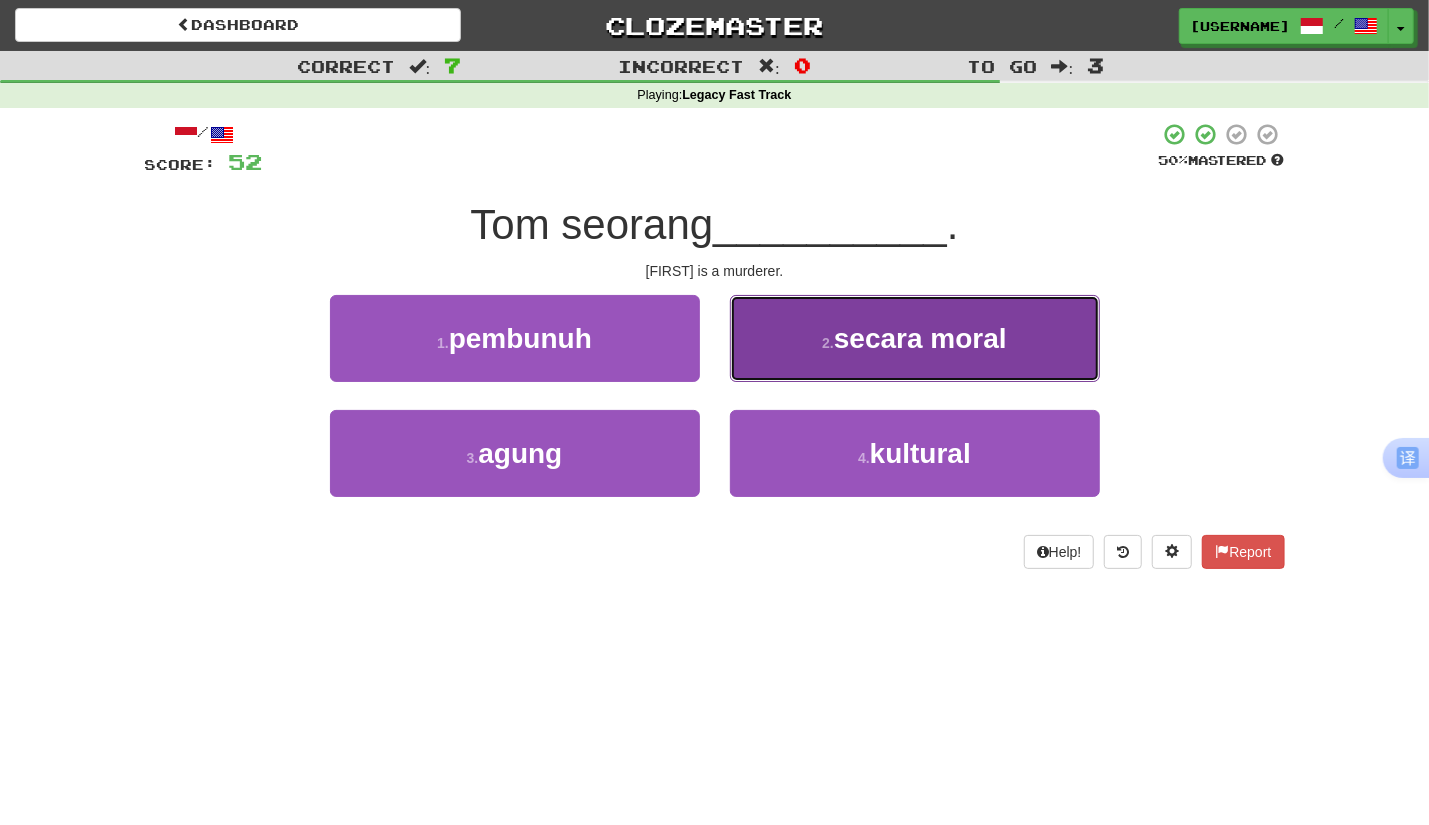click on "2 .  secara moral" at bounding box center (915, 338) 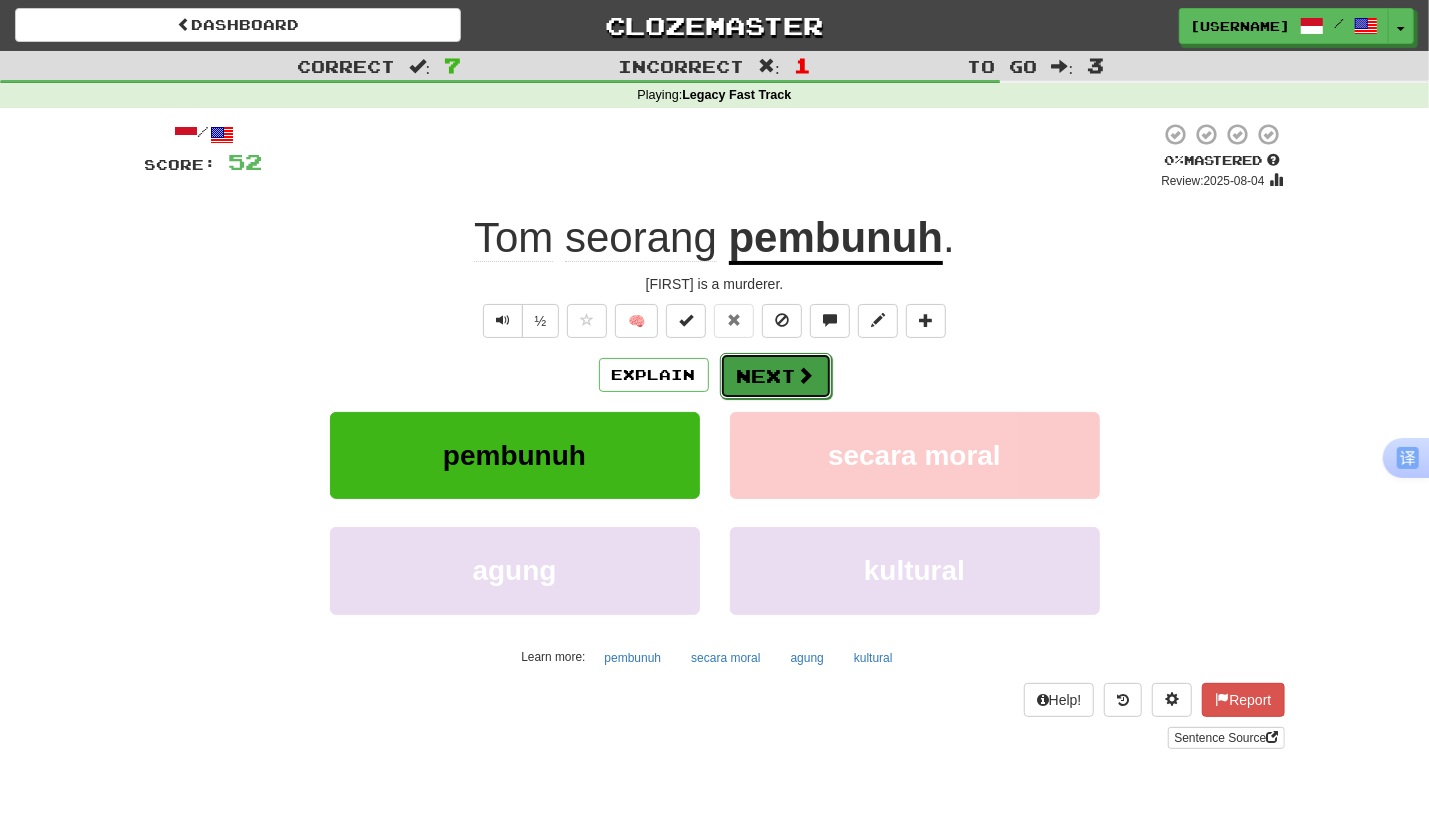 click at bounding box center [806, 375] 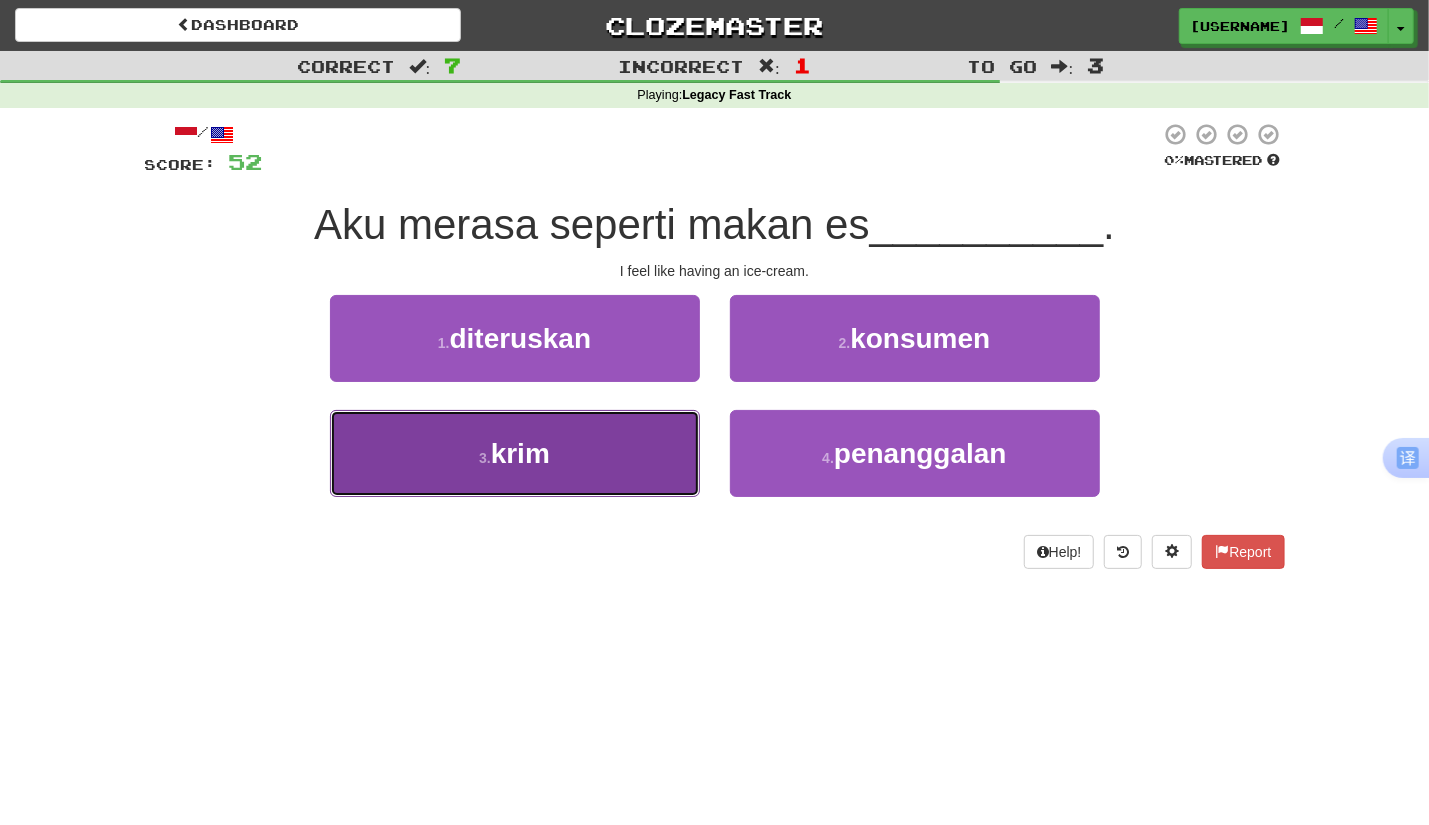 click on "3 .  krim" at bounding box center (515, 453) 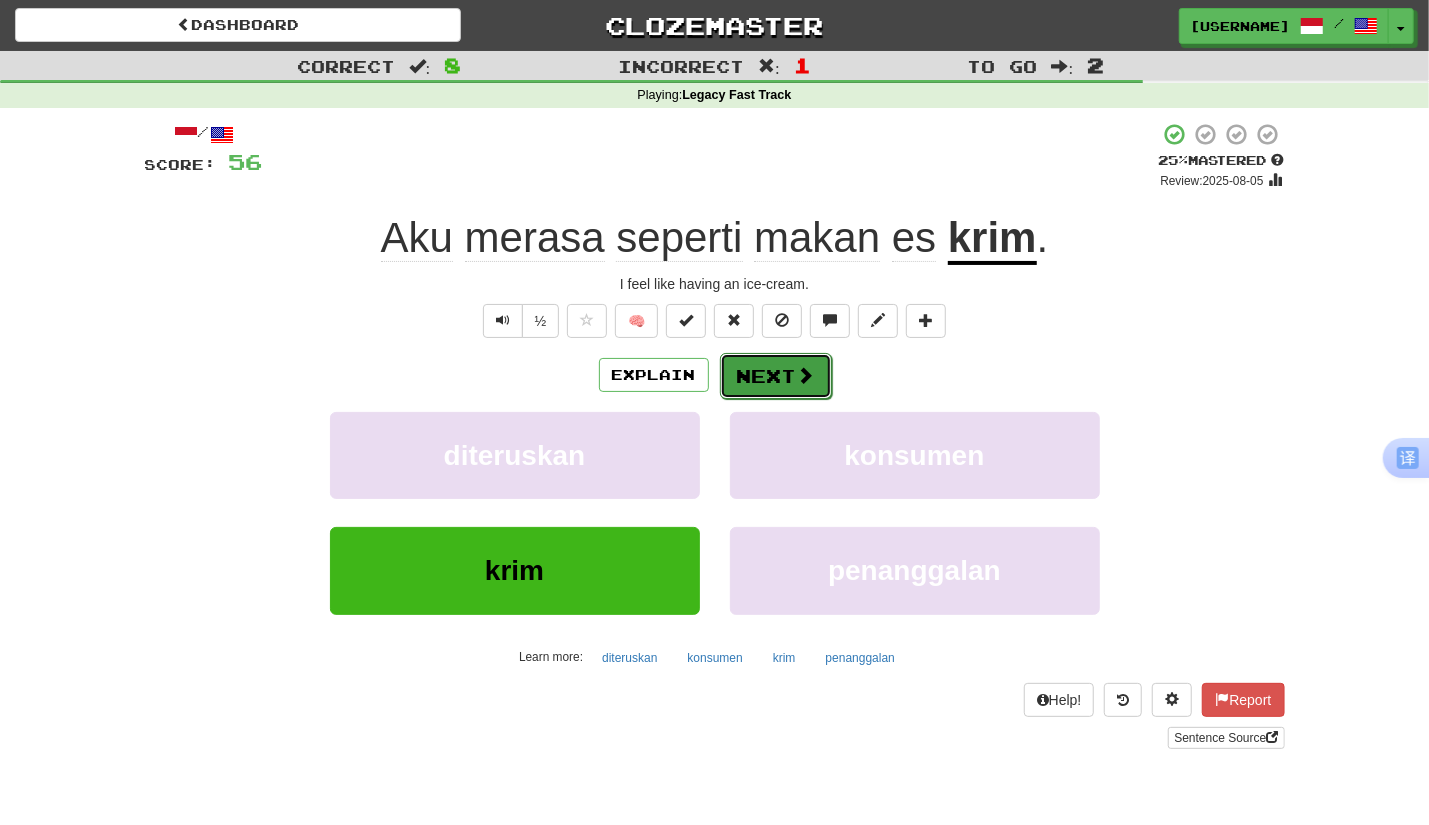 click on "Next" at bounding box center (776, 376) 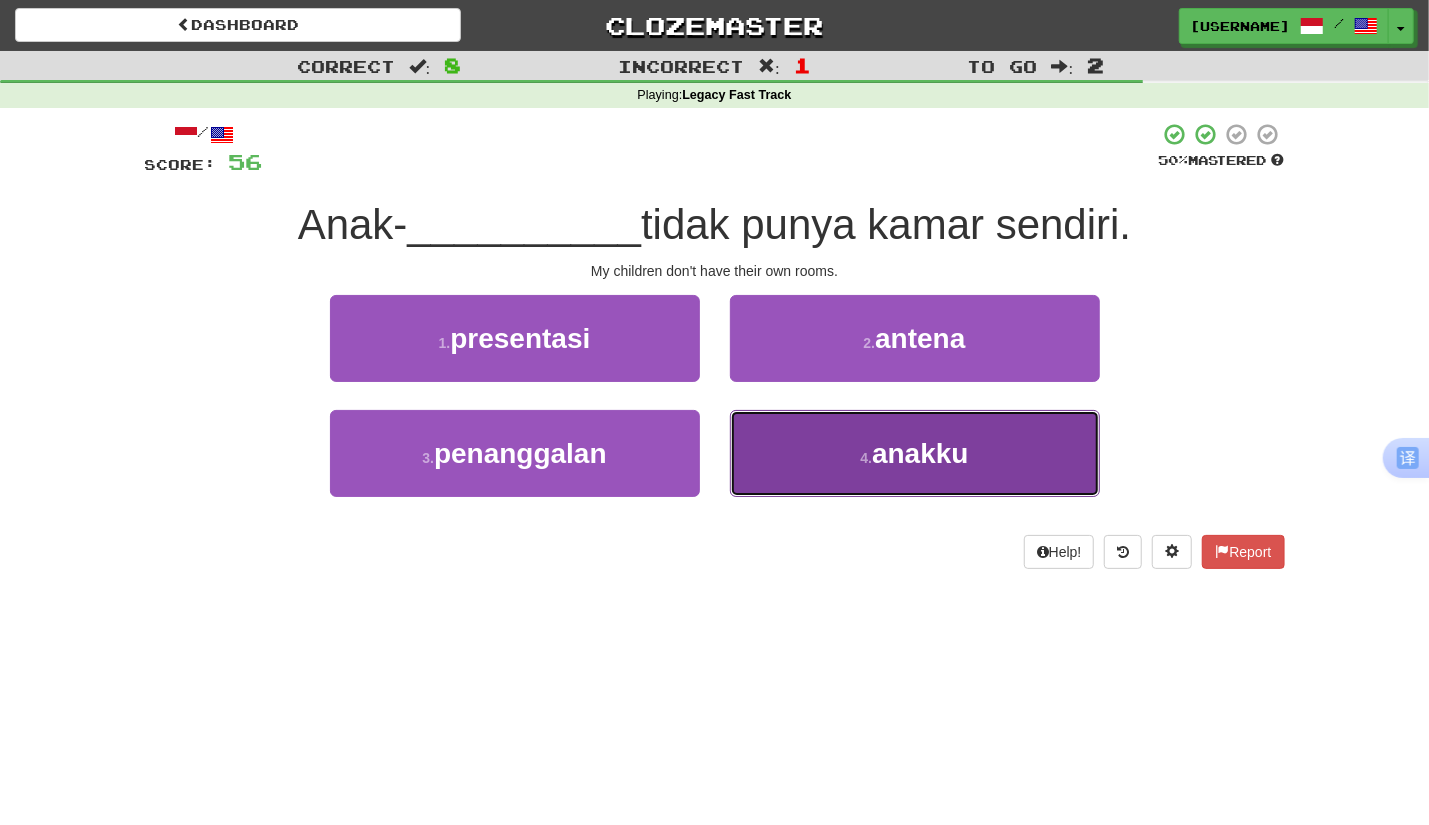 click on "4 .  anakku" at bounding box center [915, 453] 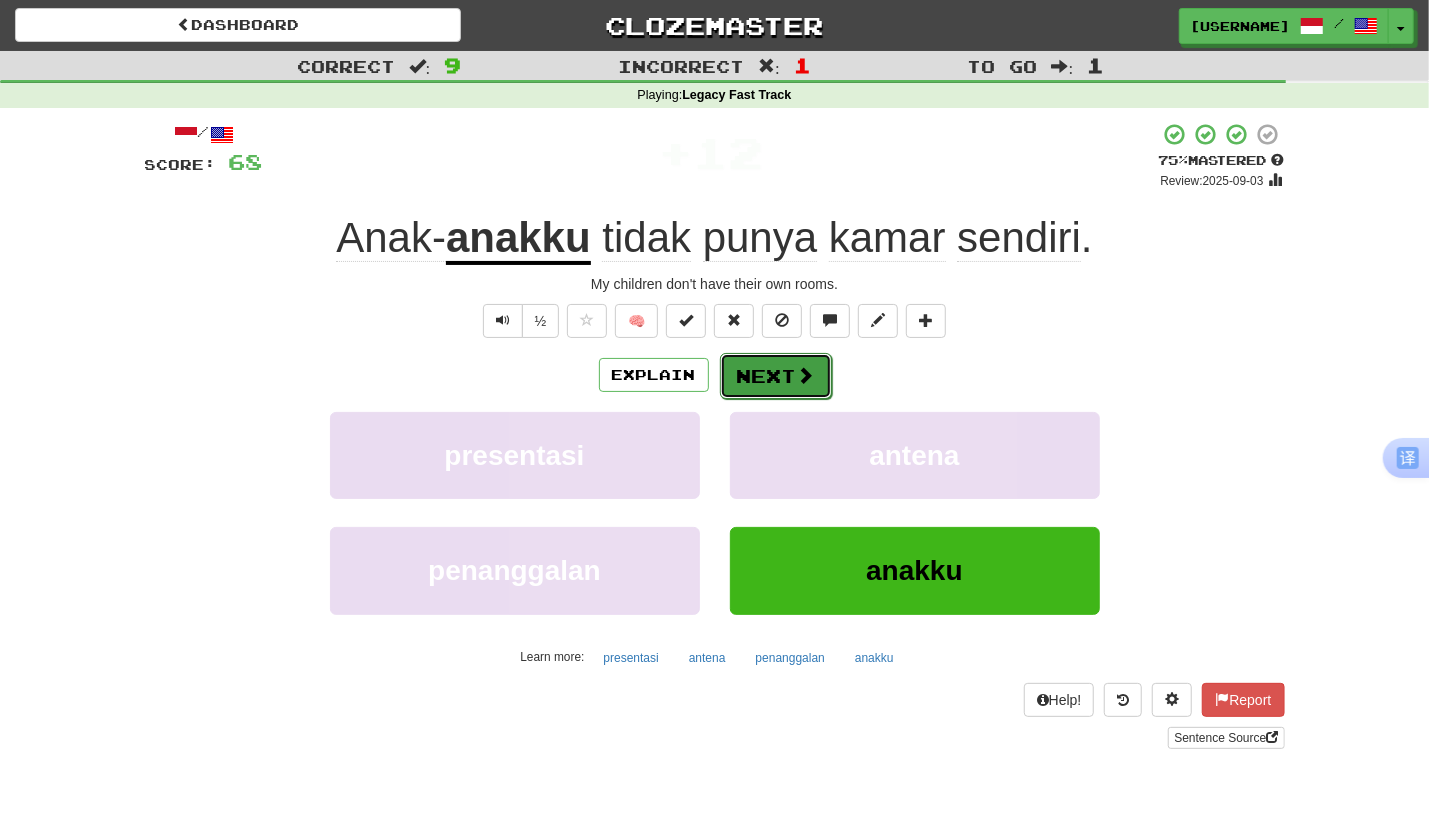 click on "Next" at bounding box center [776, 376] 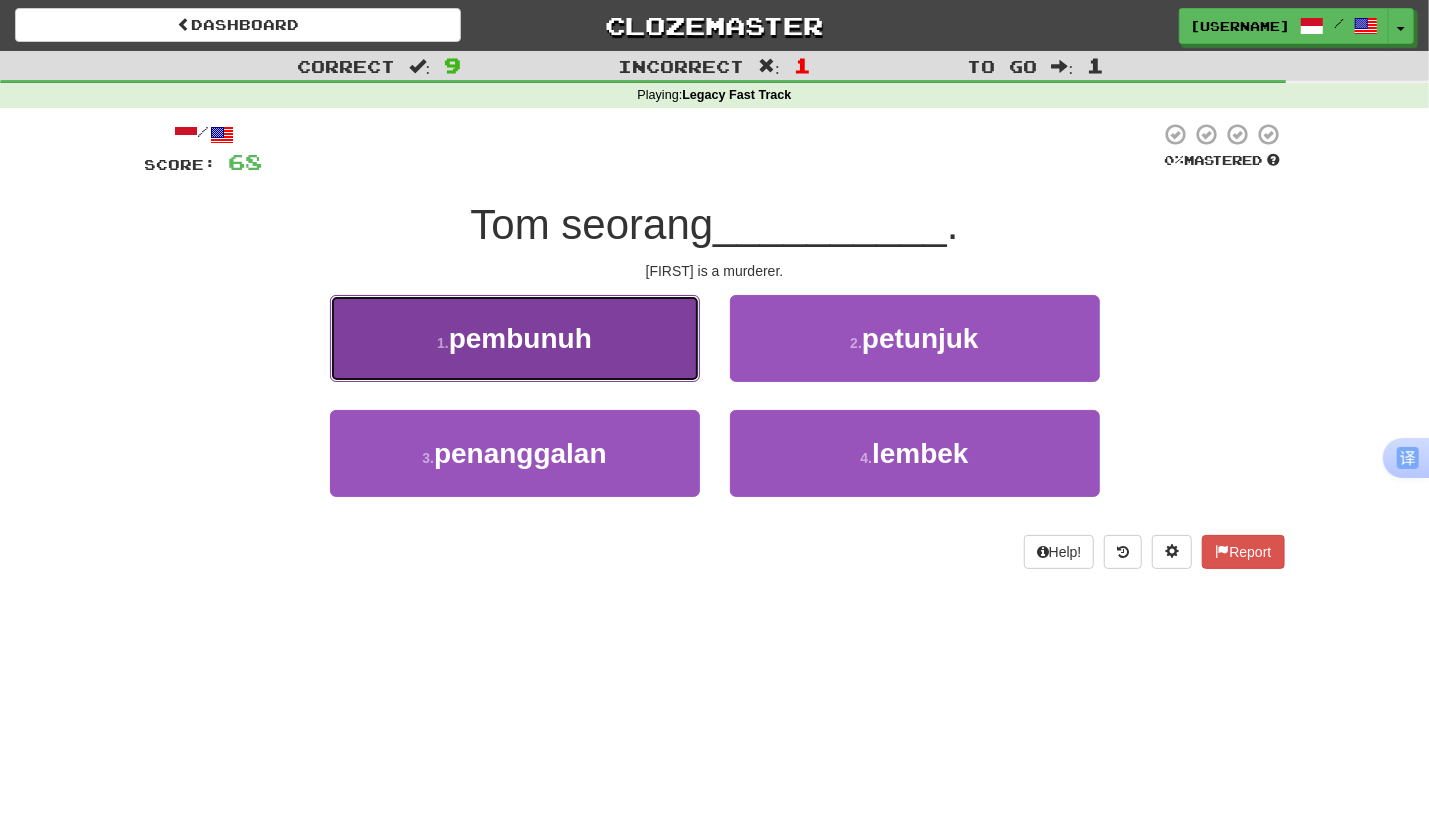 click on "pembunuh" at bounding box center (520, 338) 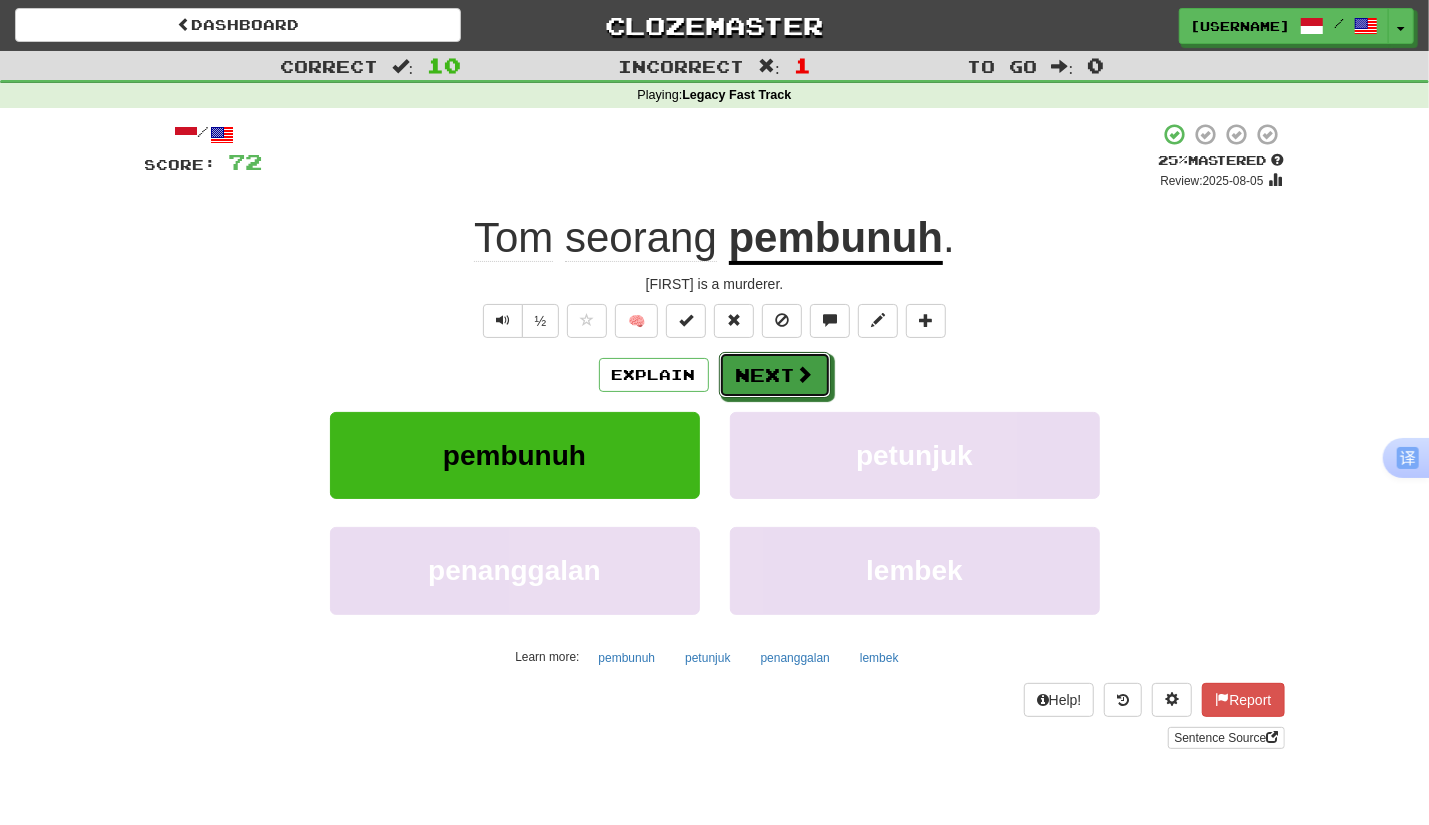 click on "Next" at bounding box center [775, 375] 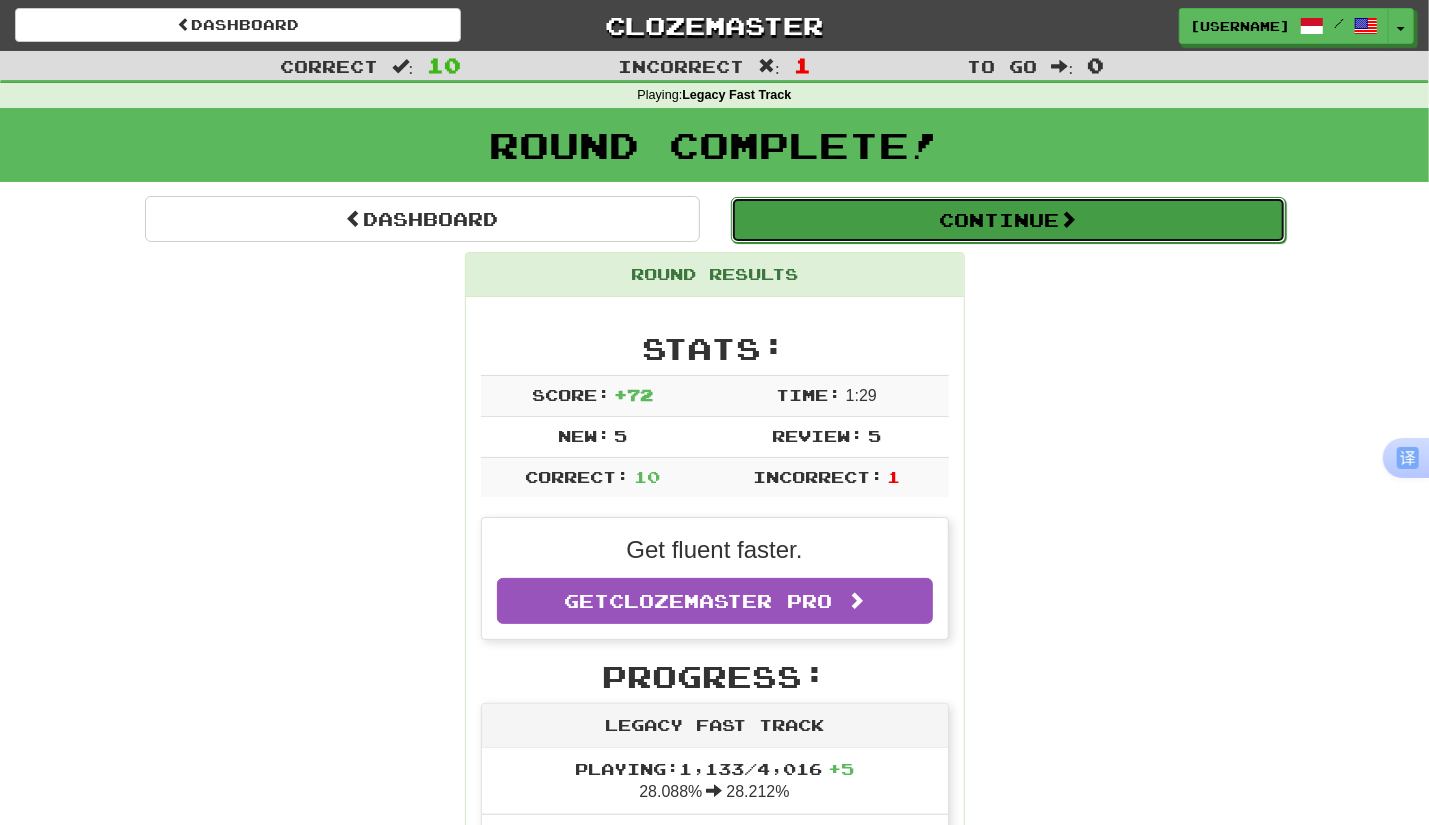 click on "Continue" at bounding box center [1008, 220] 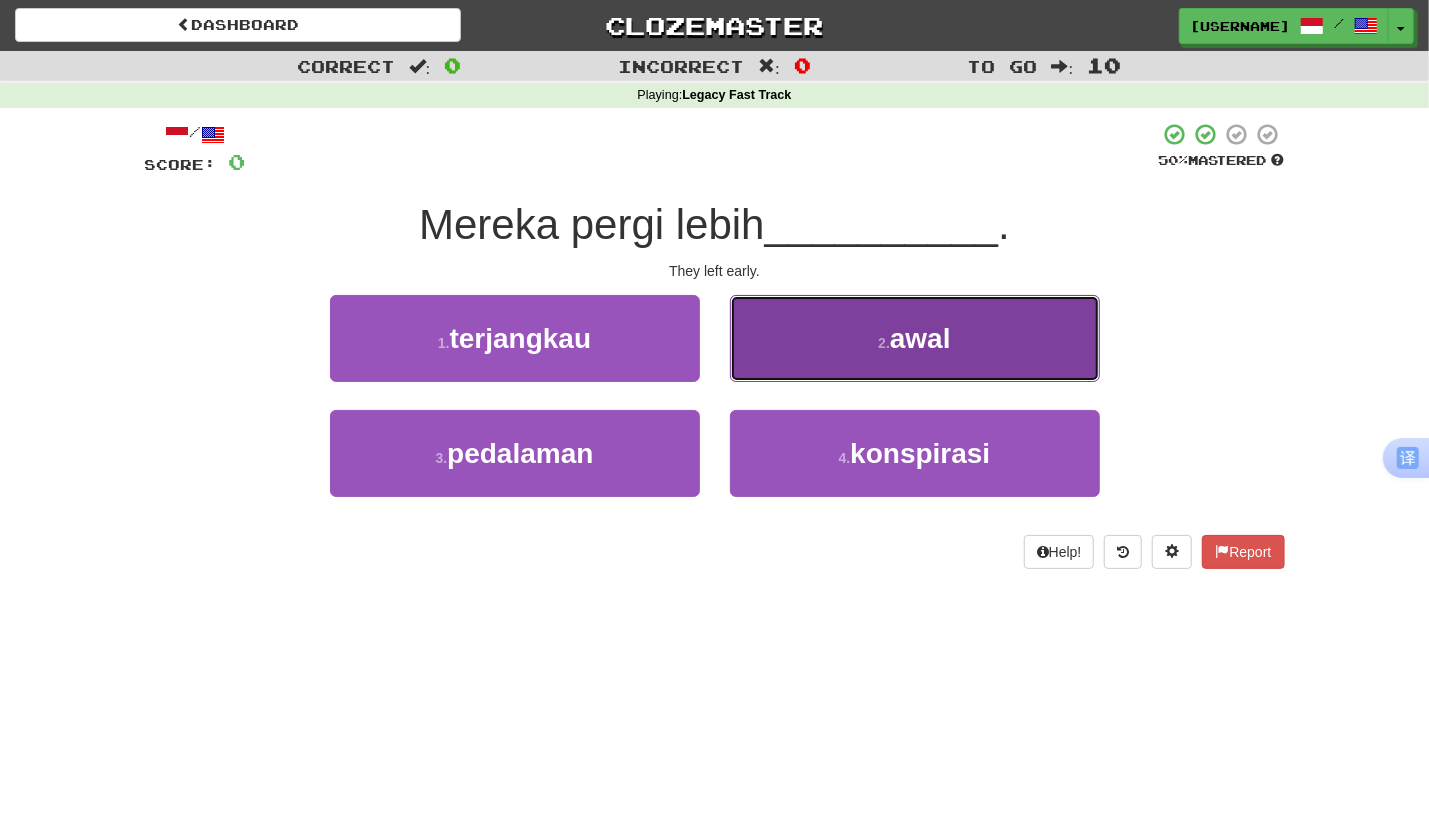 click on "2 .  awal" at bounding box center [915, 338] 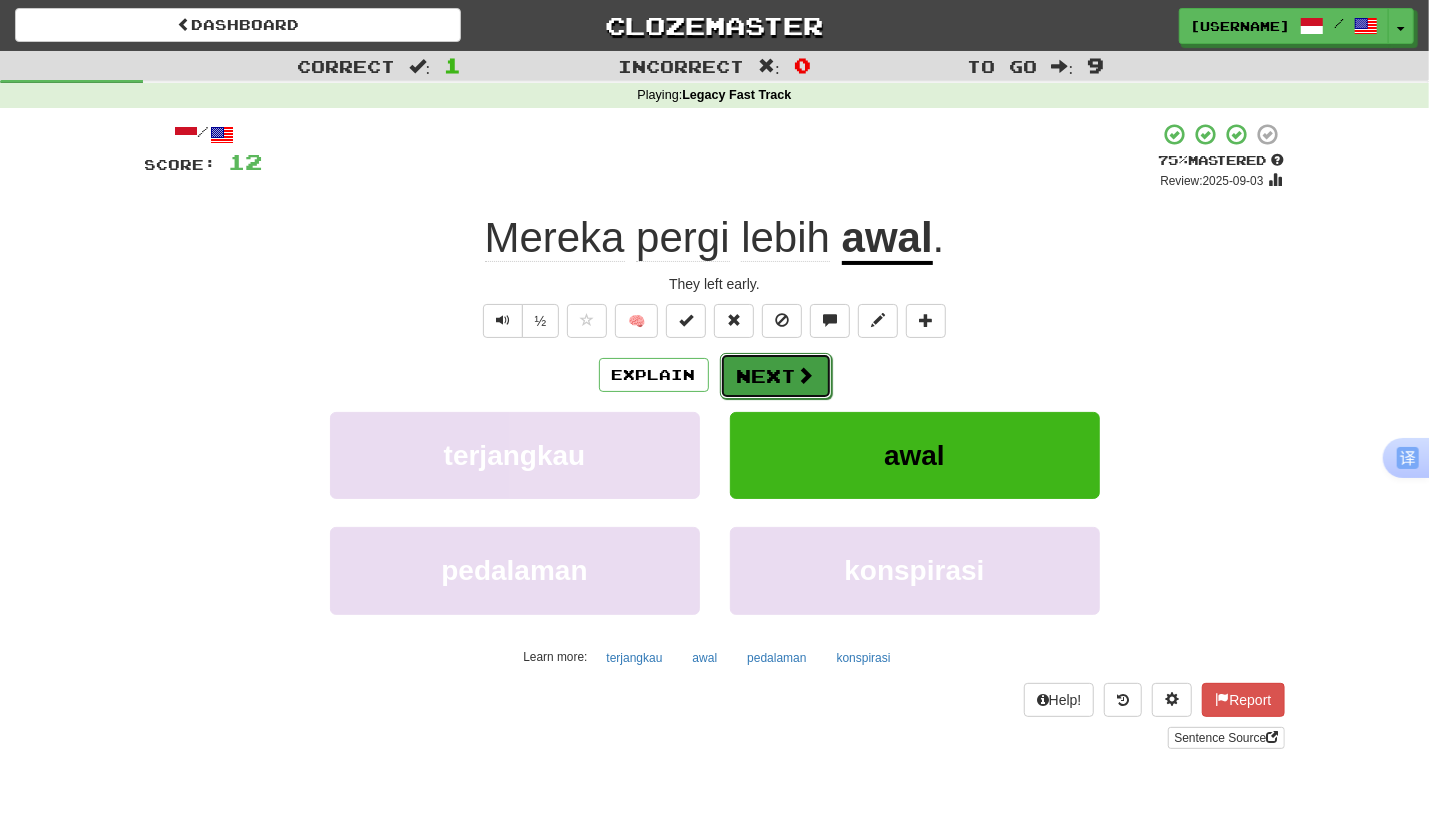 click on "Next" at bounding box center [776, 376] 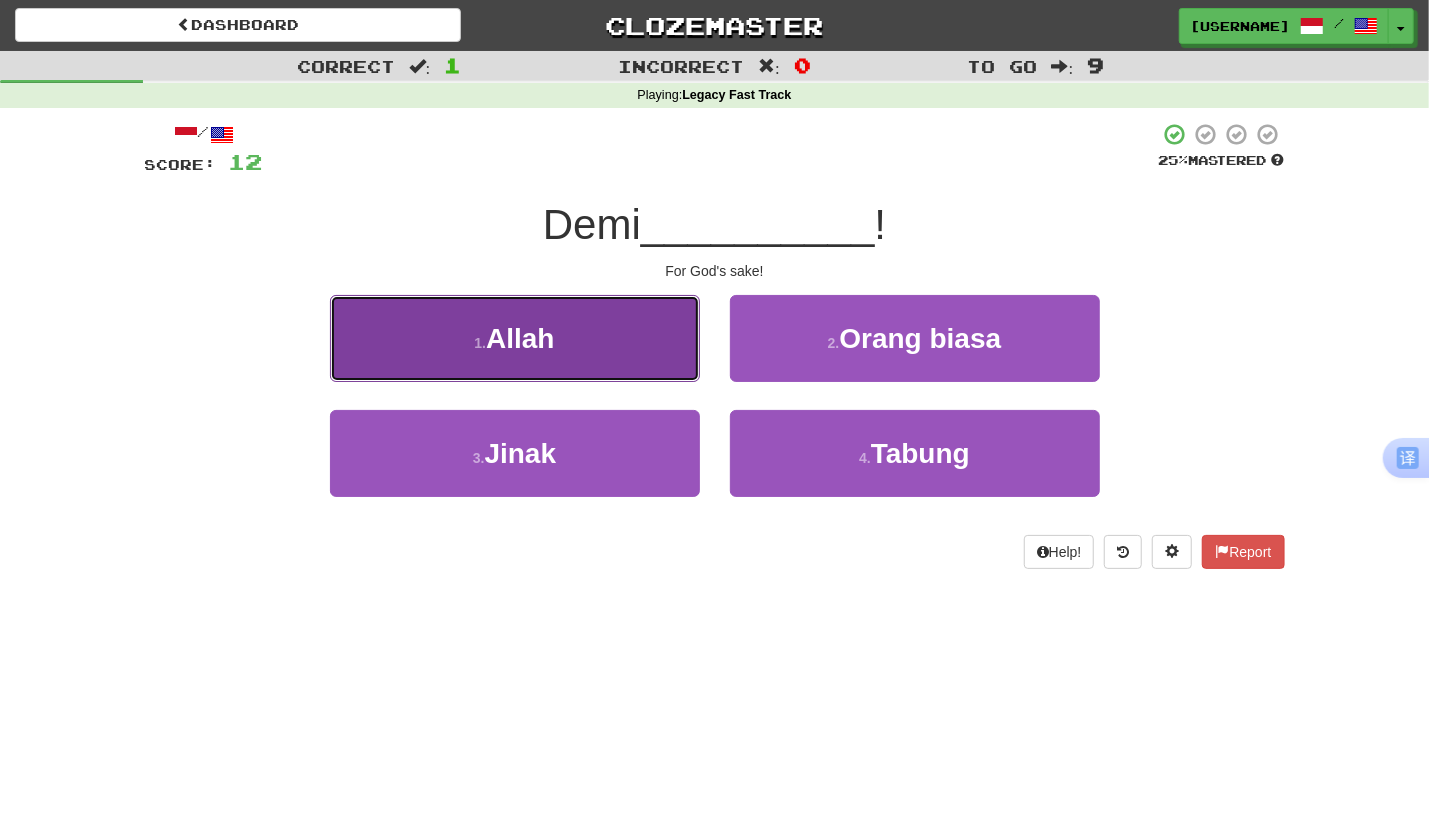 click on "1 .  Allah" at bounding box center [515, 338] 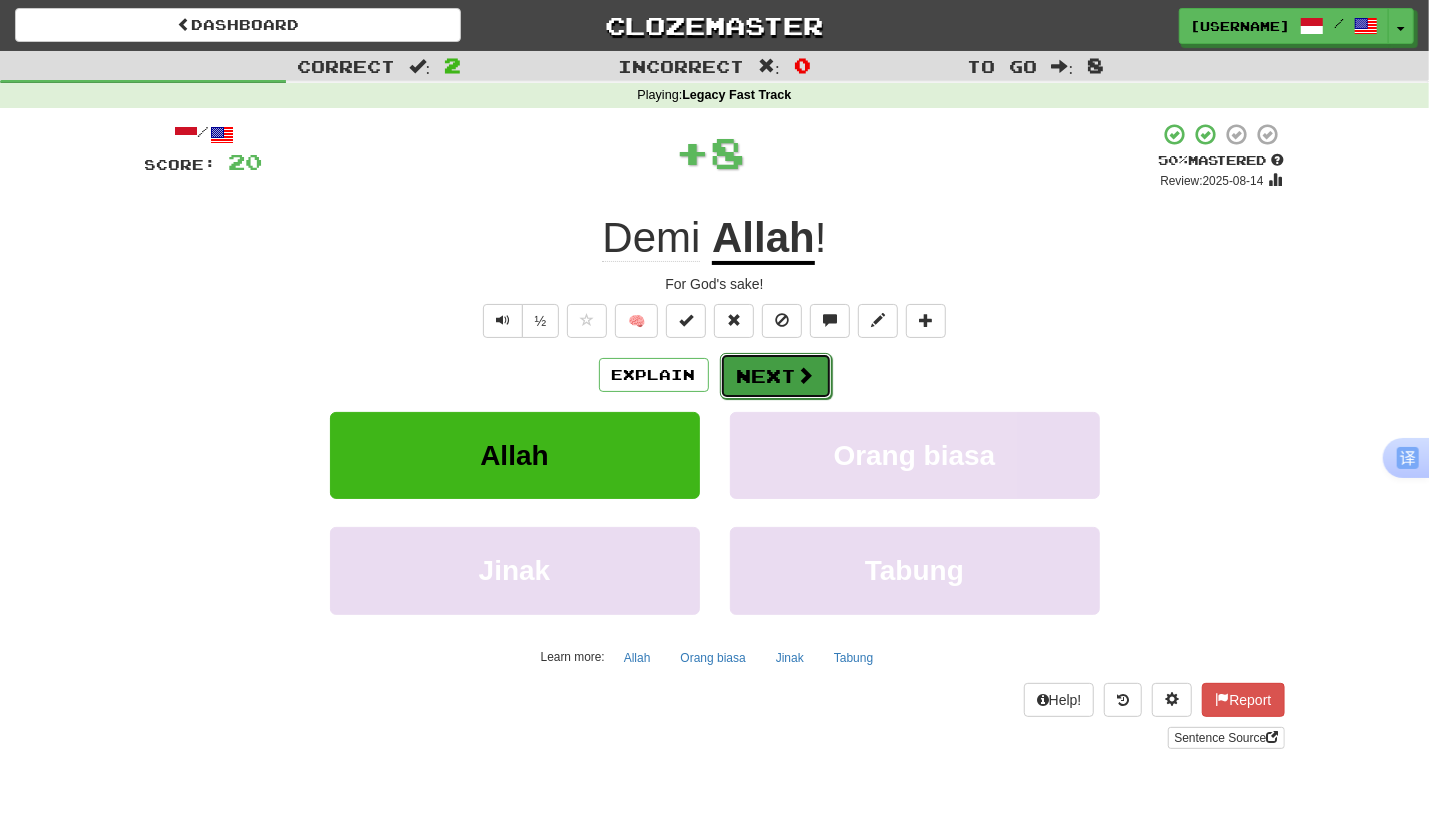 click on "Next" at bounding box center [776, 376] 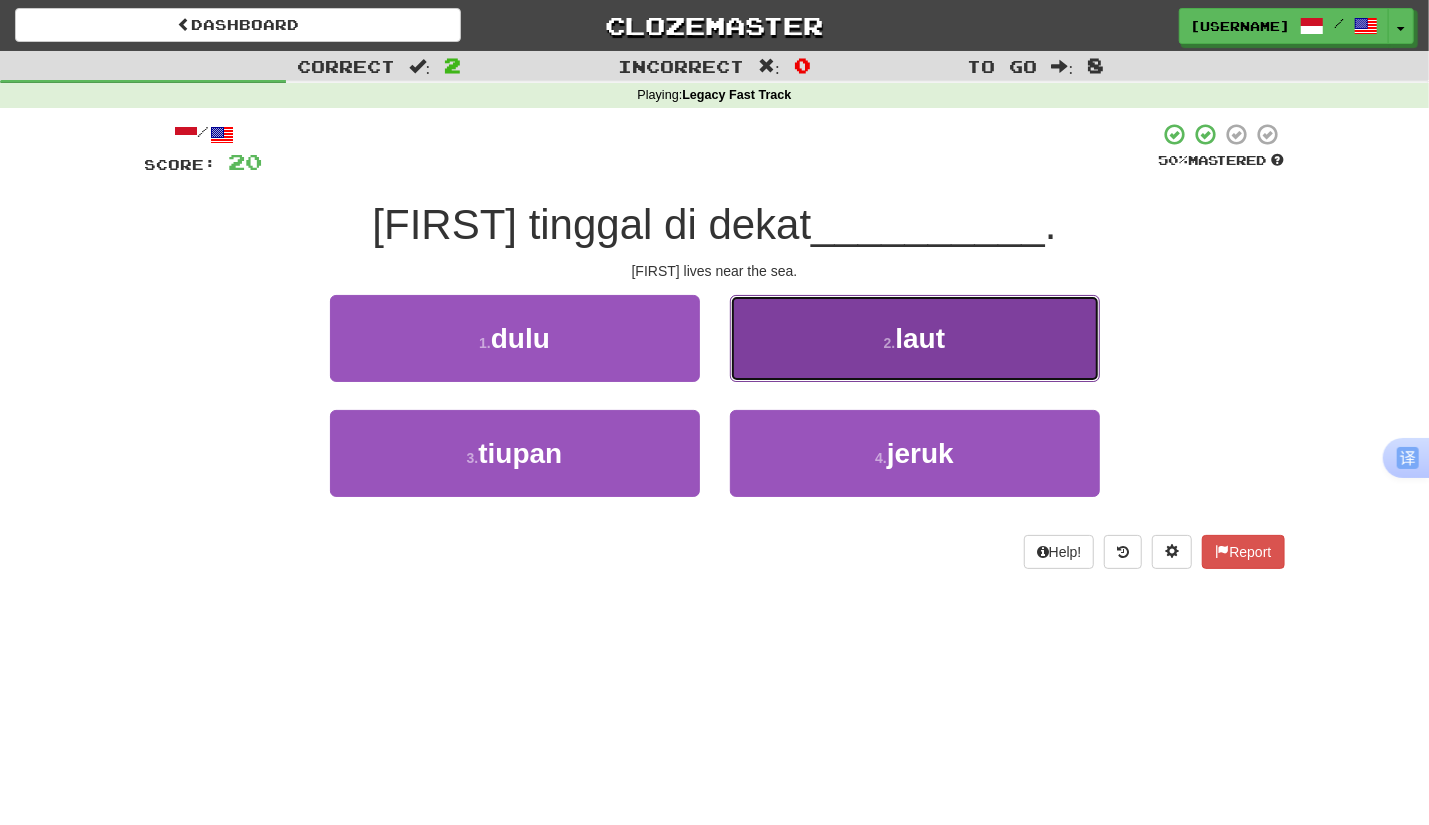 click on "2 .  laut" at bounding box center (915, 338) 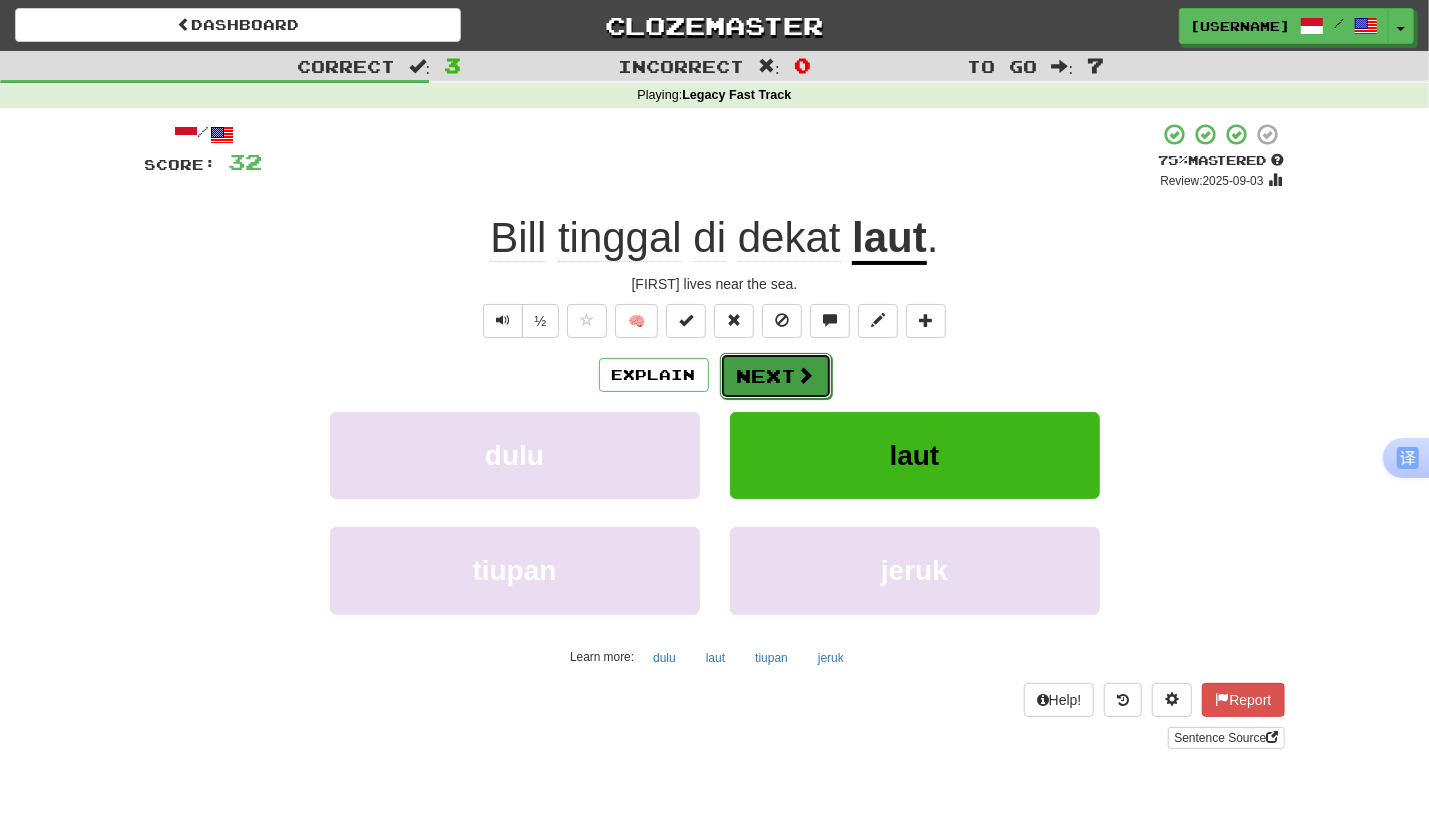 click on "Next" at bounding box center [776, 376] 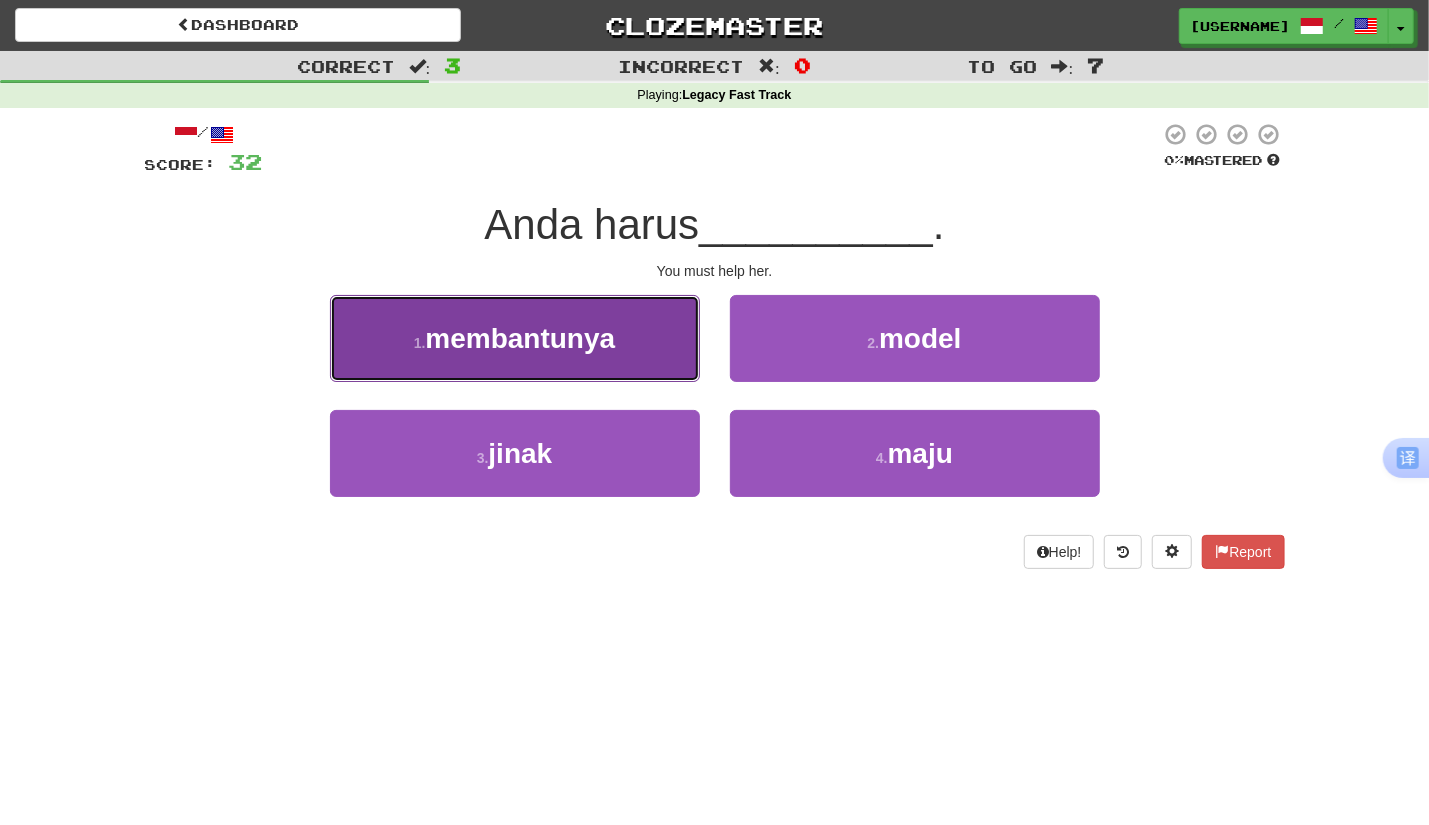 click on "1 .  membantunya" at bounding box center [515, 338] 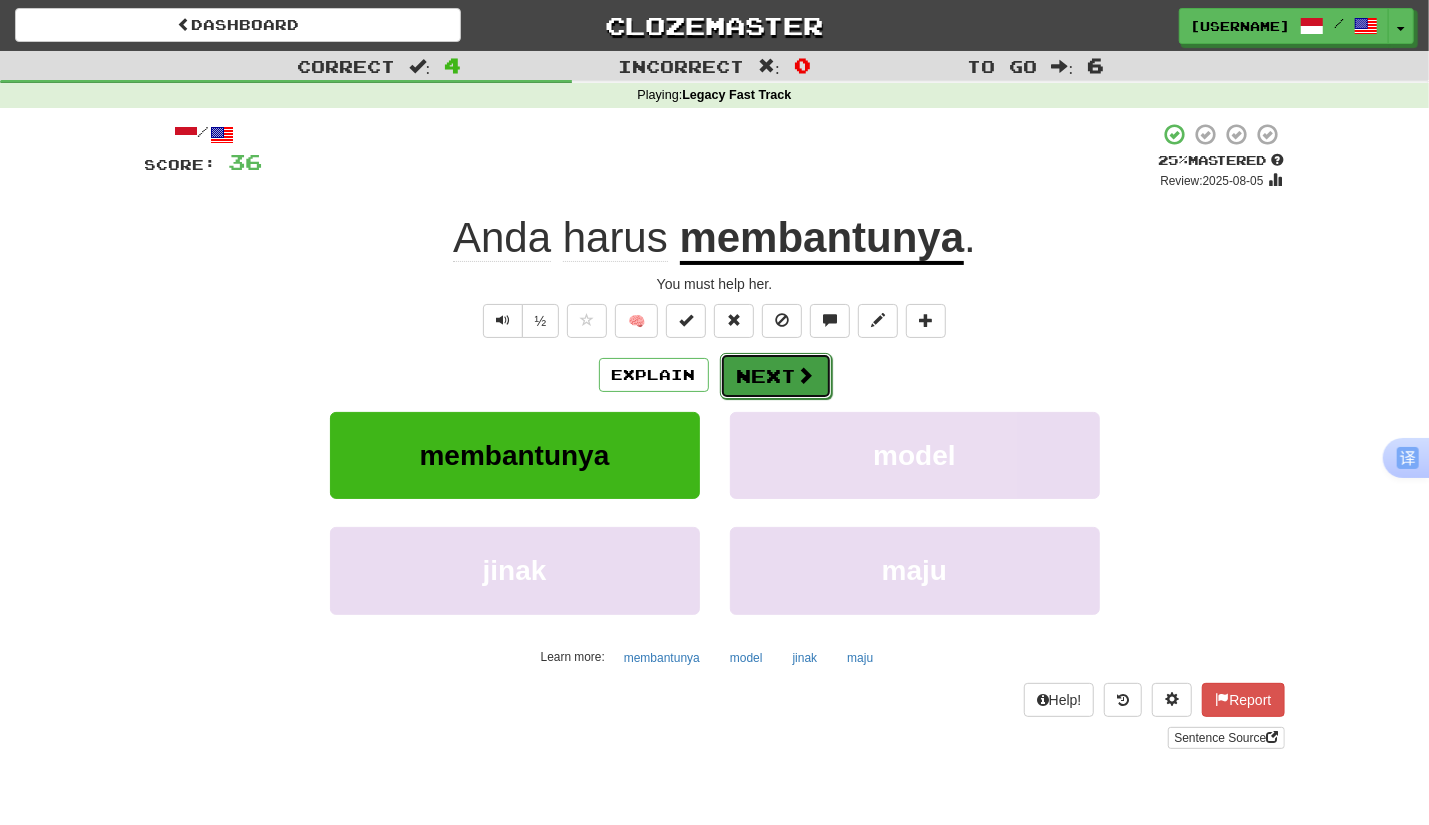 click at bounding box center [806, 375] 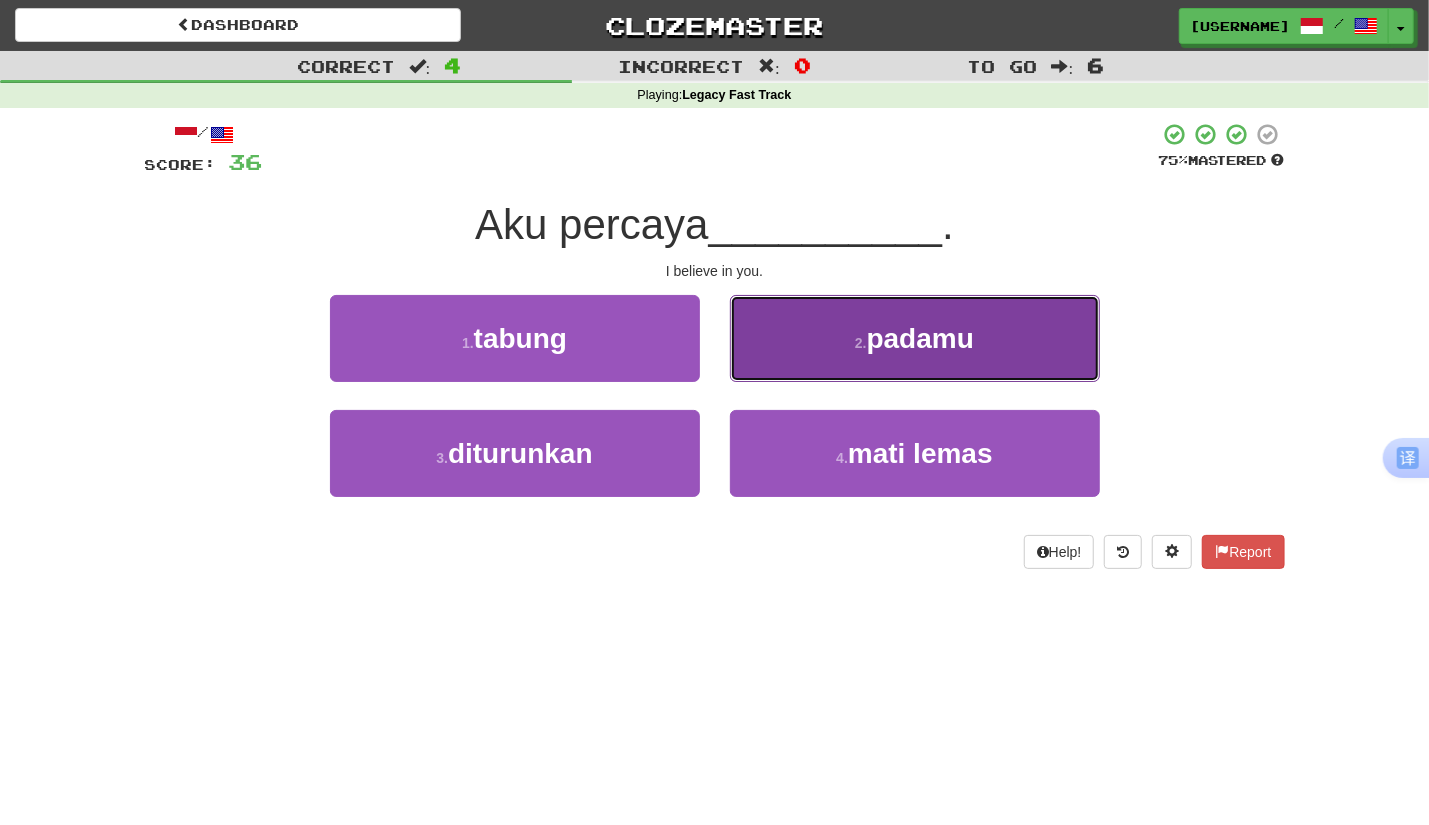 click on "2 .  padamu" at bounding box center [915, 338] 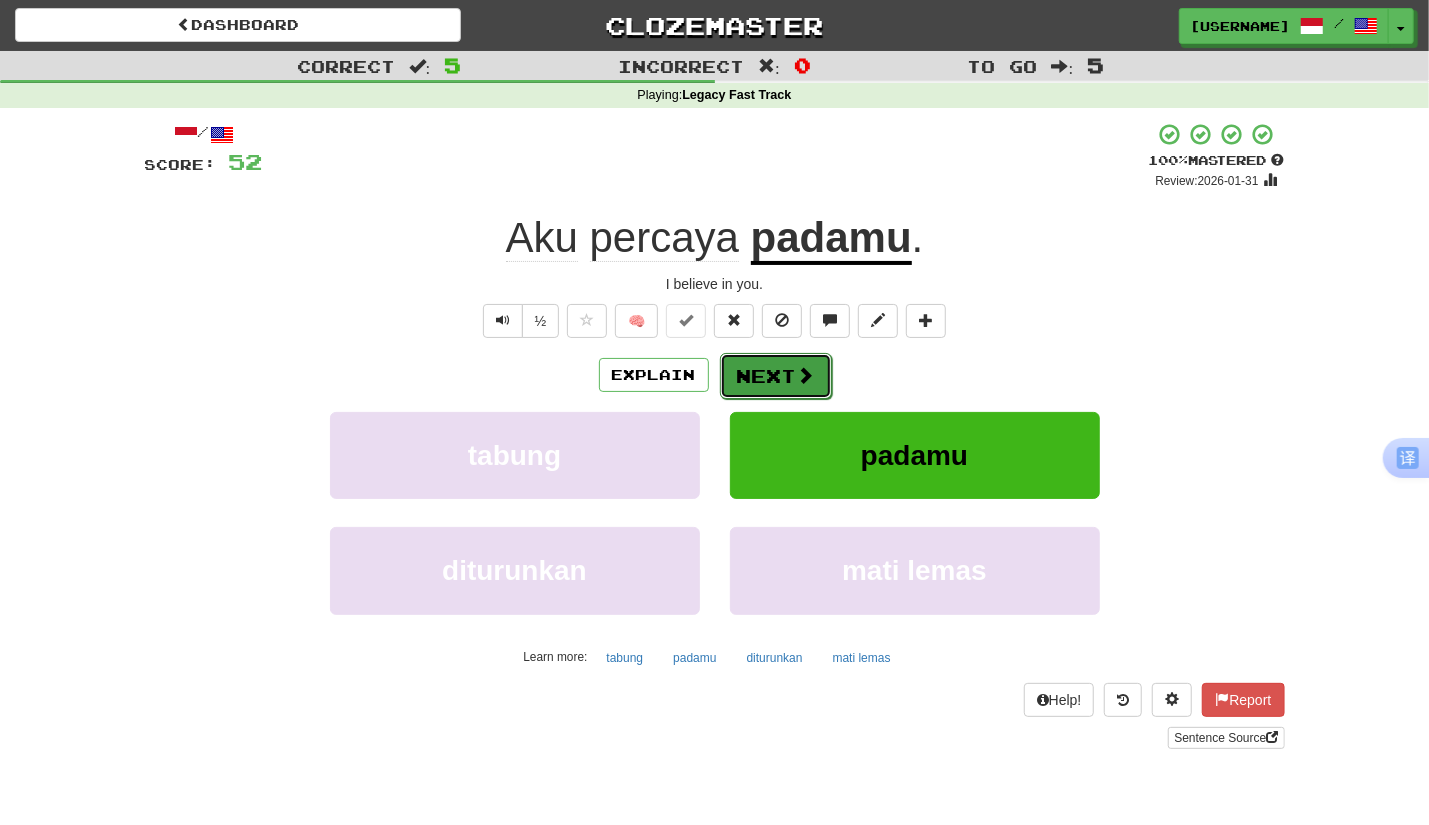 click on "Next" at bounding box center [776, 376] 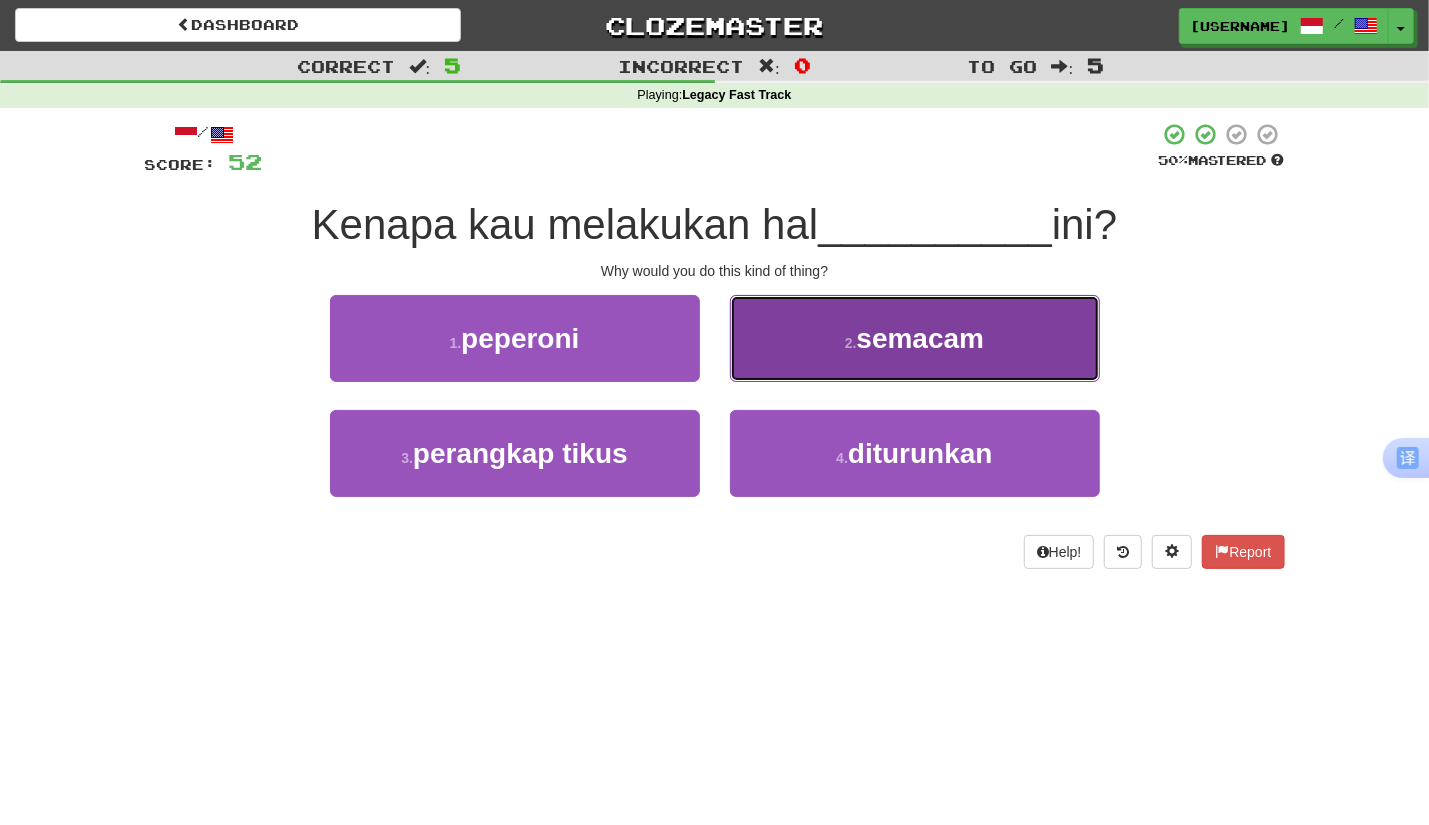 click on "semacam" at bounding box center [921, 338] 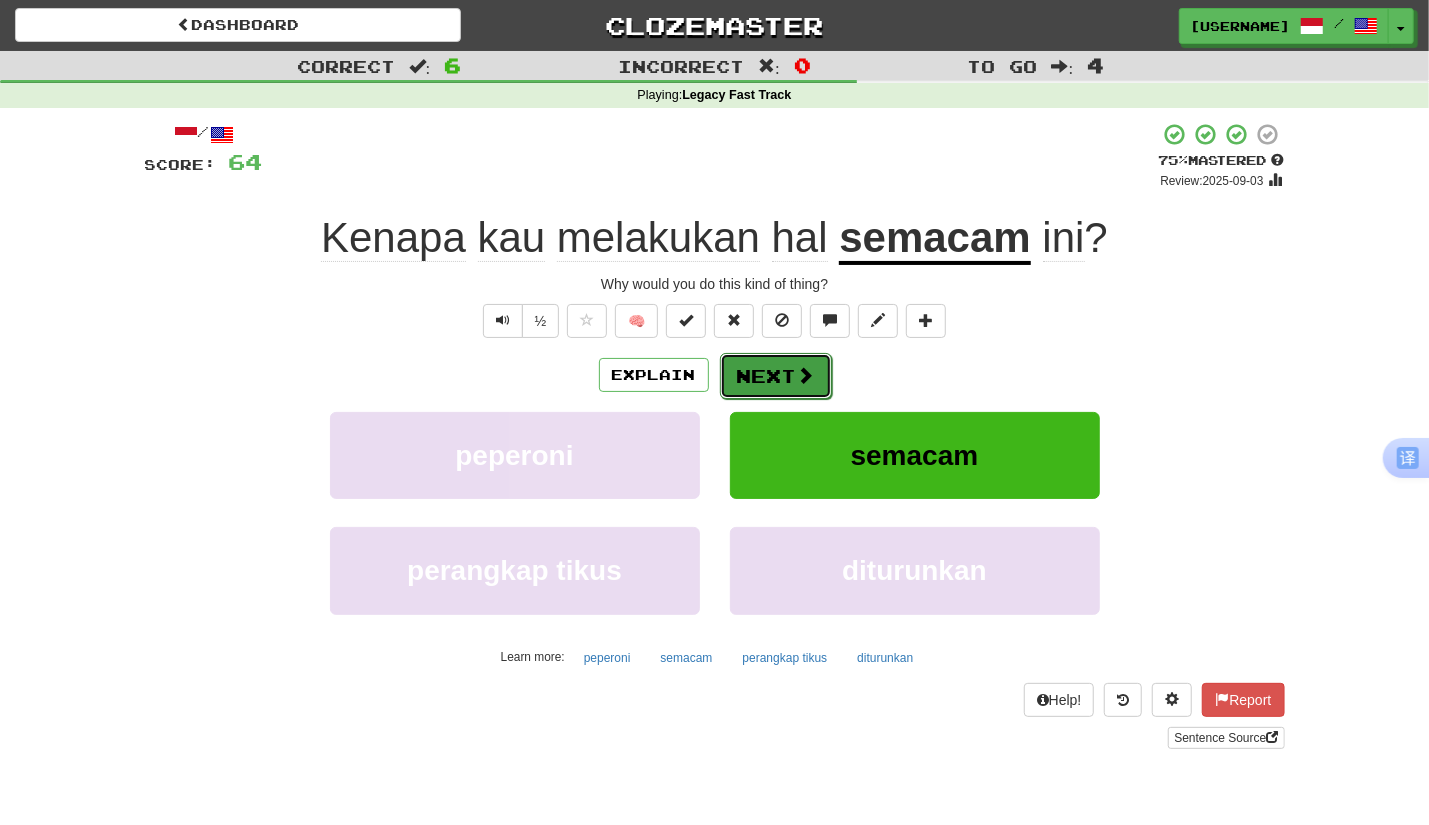 click at bounding box center [806, 375] 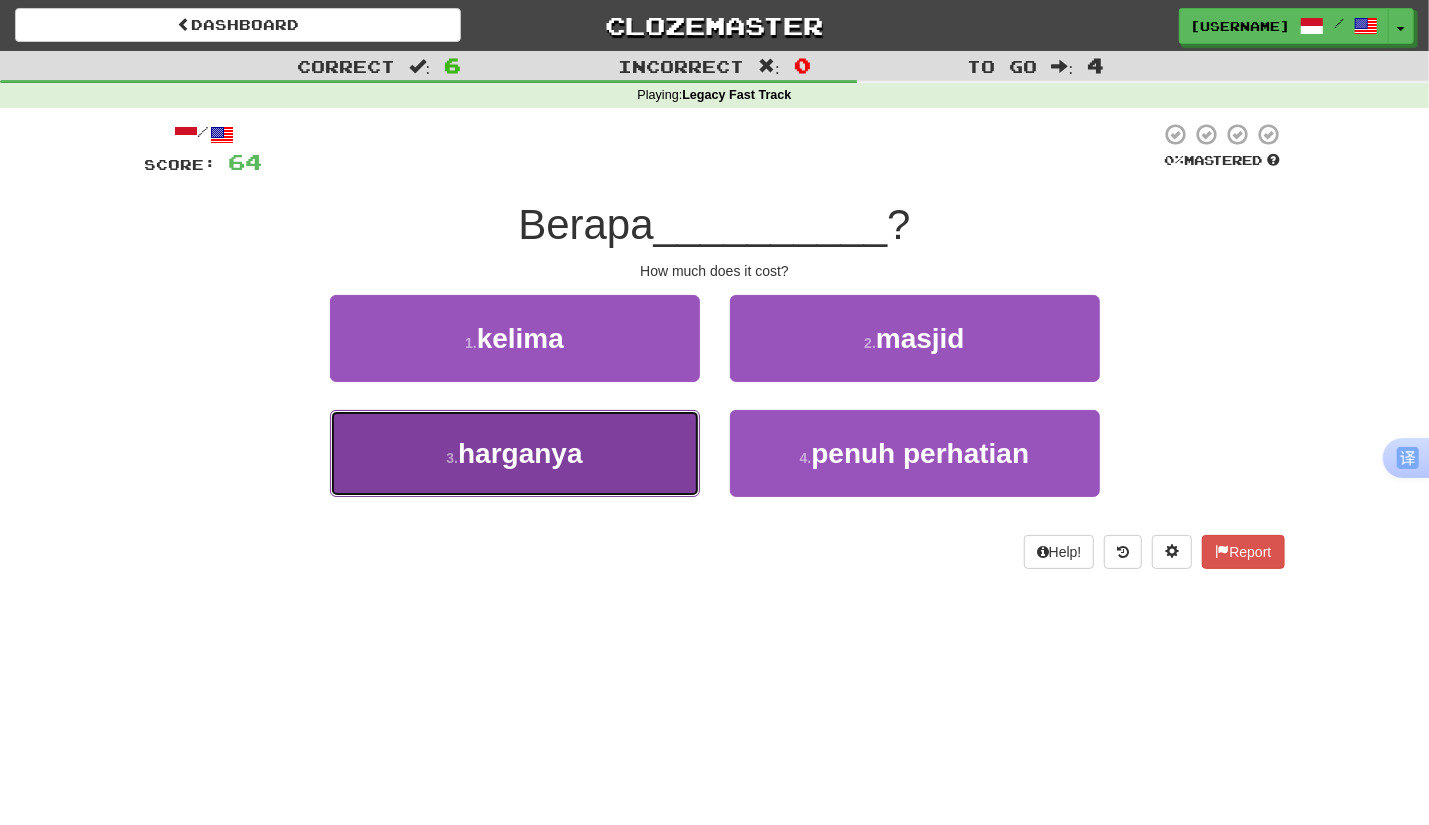 click on "harganya" at bounding box center (520, 453) 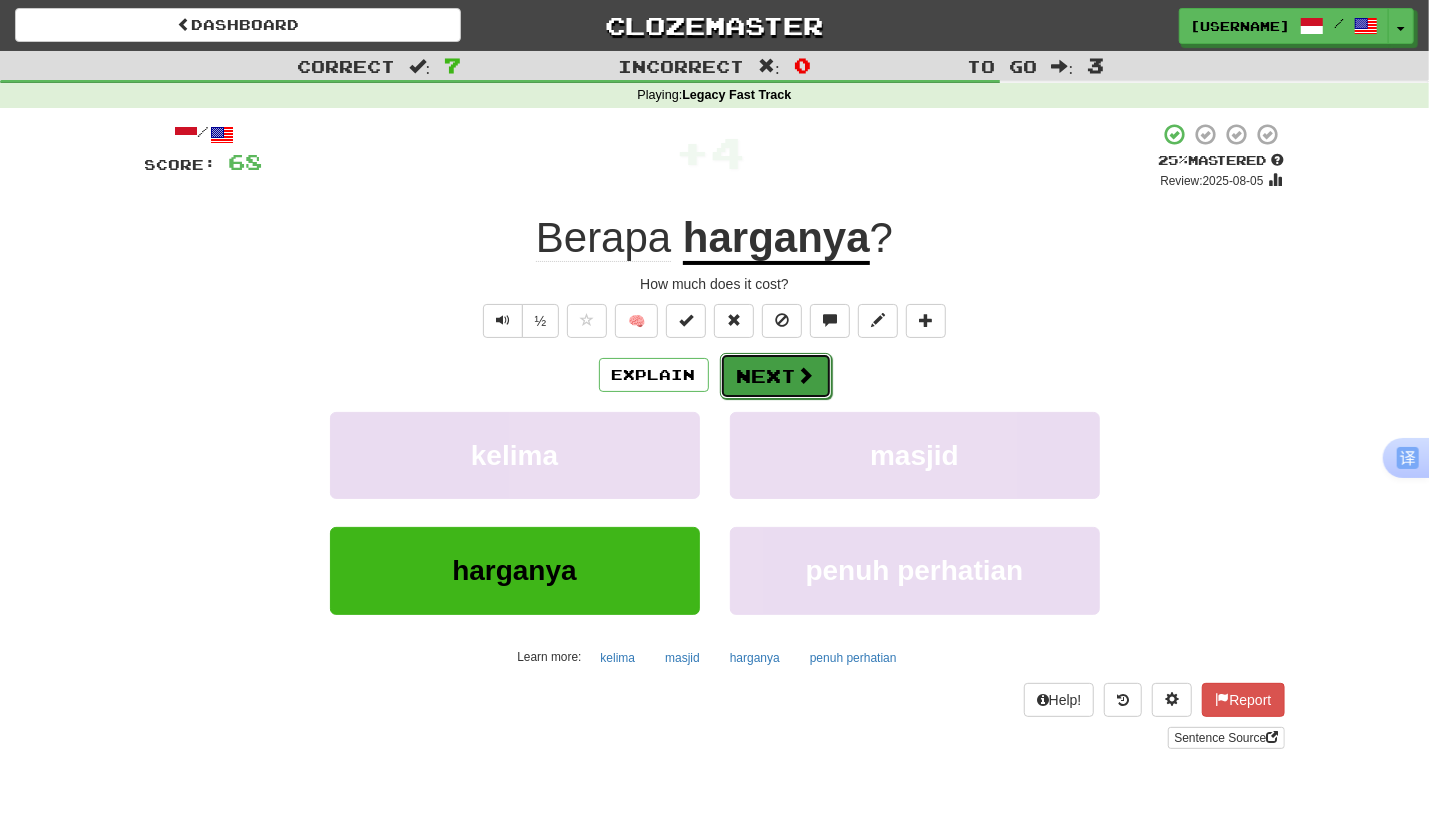 click on "Next" at bounding box center [776, 376] 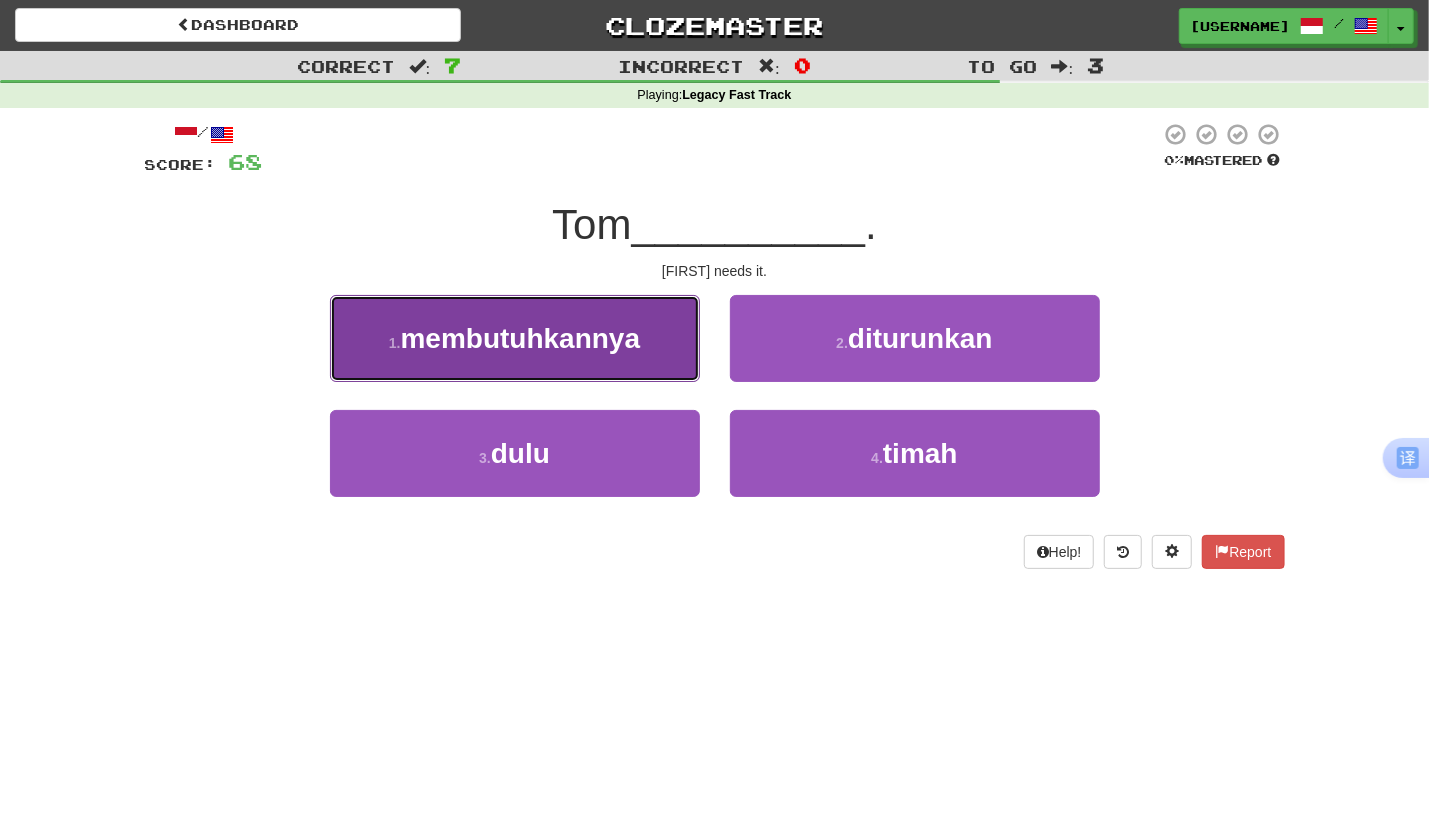 click on "membutuhkannya" at bounding box center (521, 338) 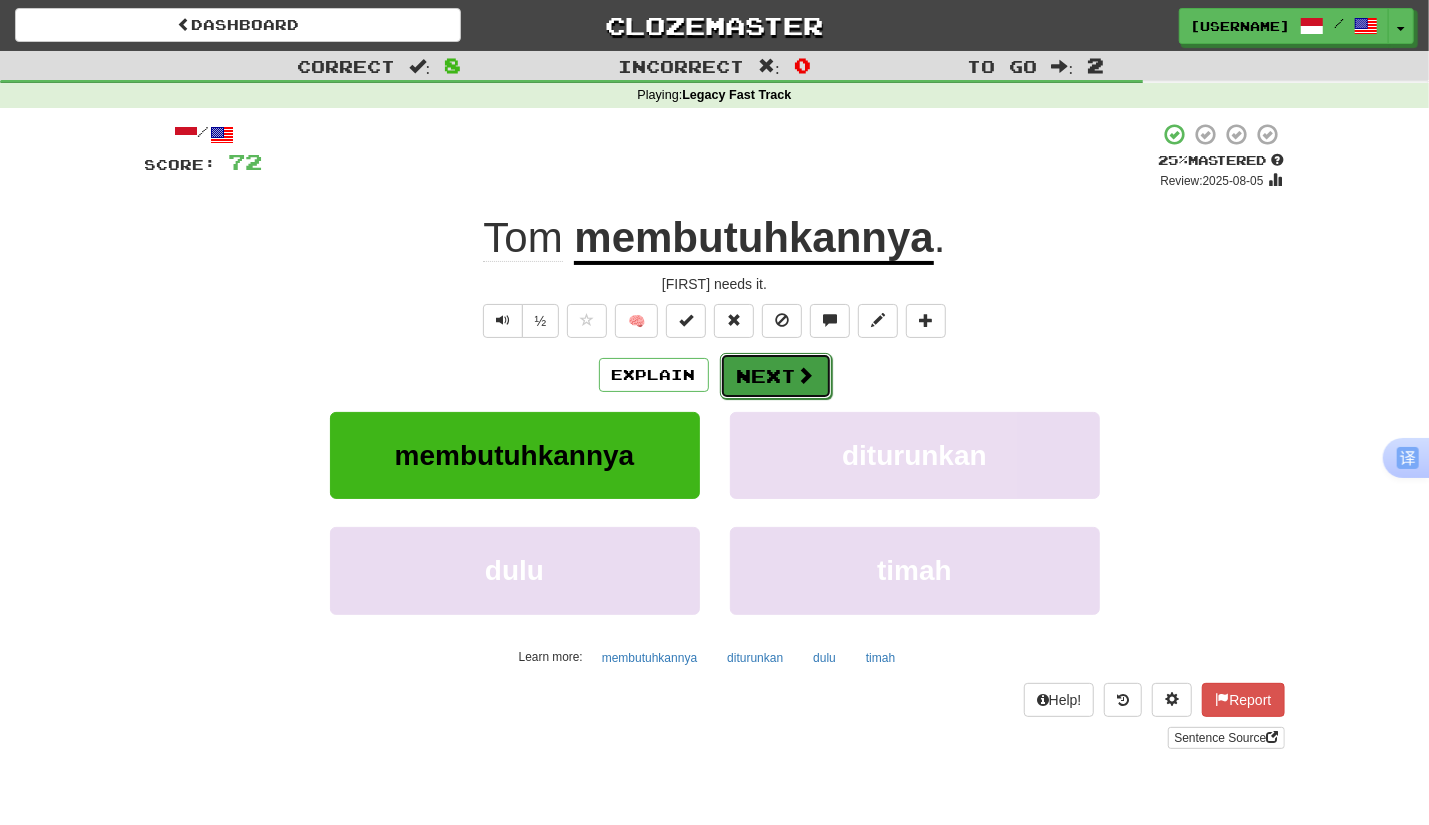 click on "Next" at bounding box center (776, 376) 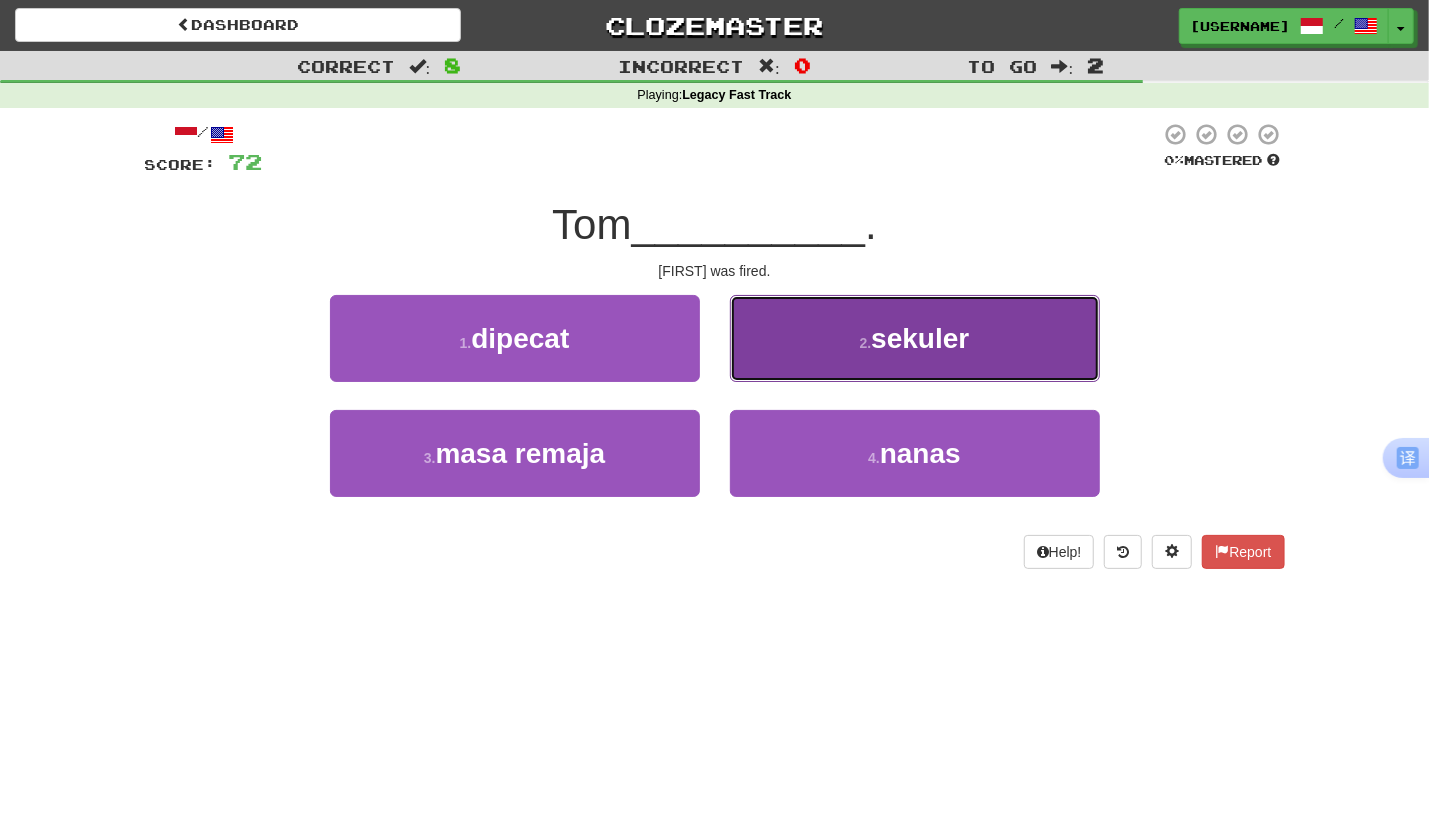 click on "sekuler" at bounding box center [920, 338] 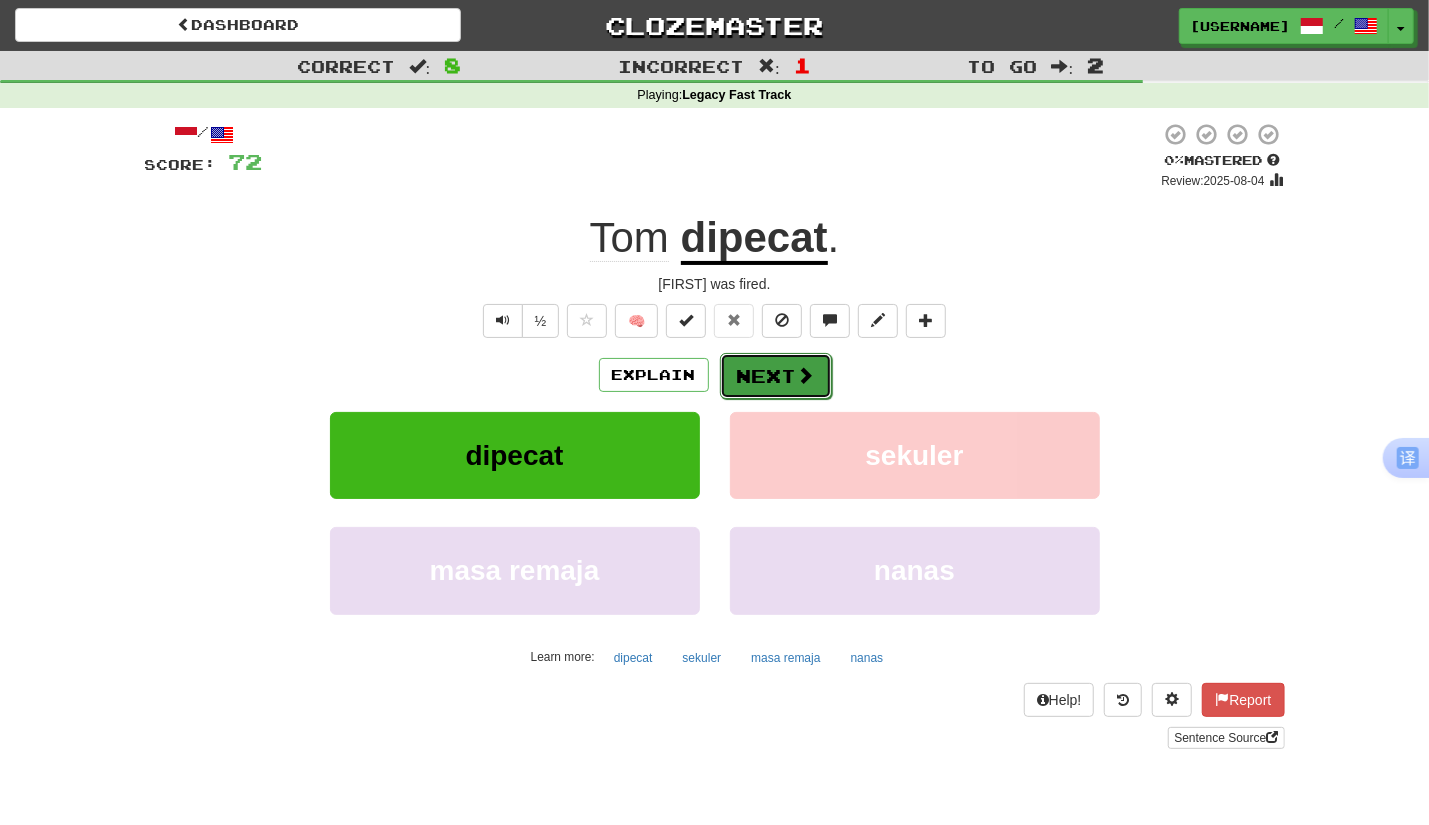 click on "Next" at bounding box center [776, 376] 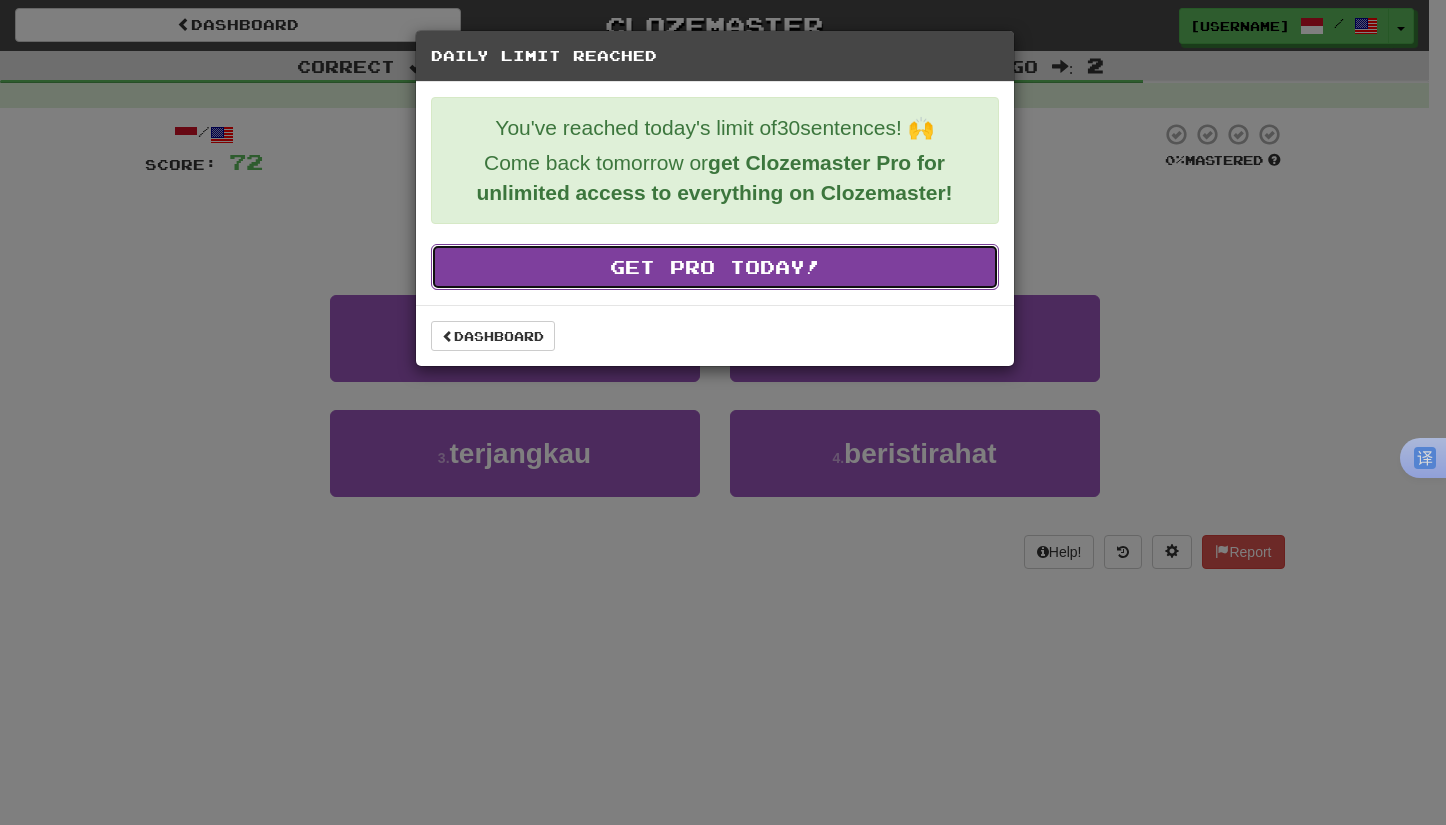 click on "Get Pro Today!" at bounding box center [715, 267] 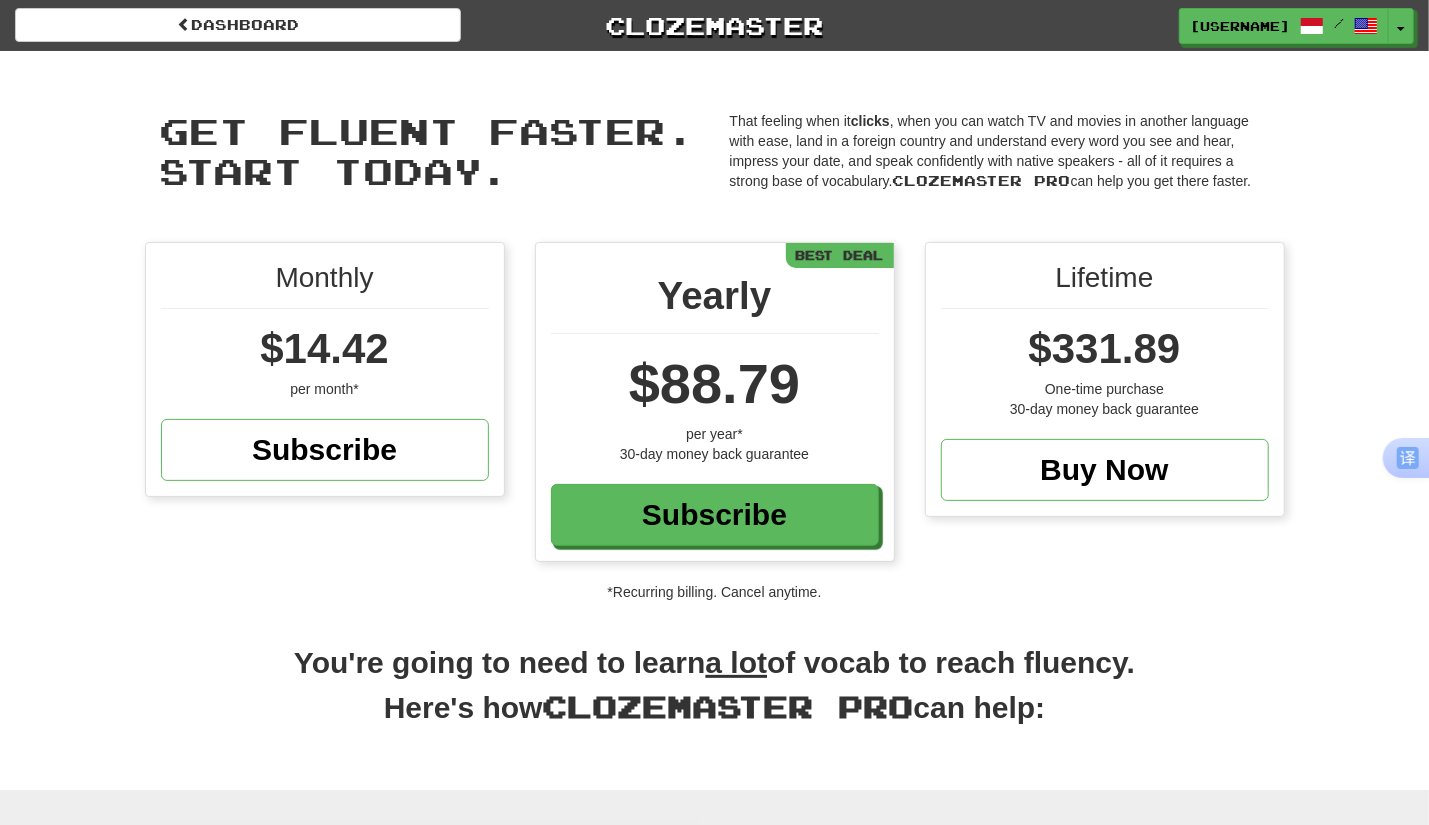 scroll, scrollTop: 0, scrollLeft: 0, axis: both 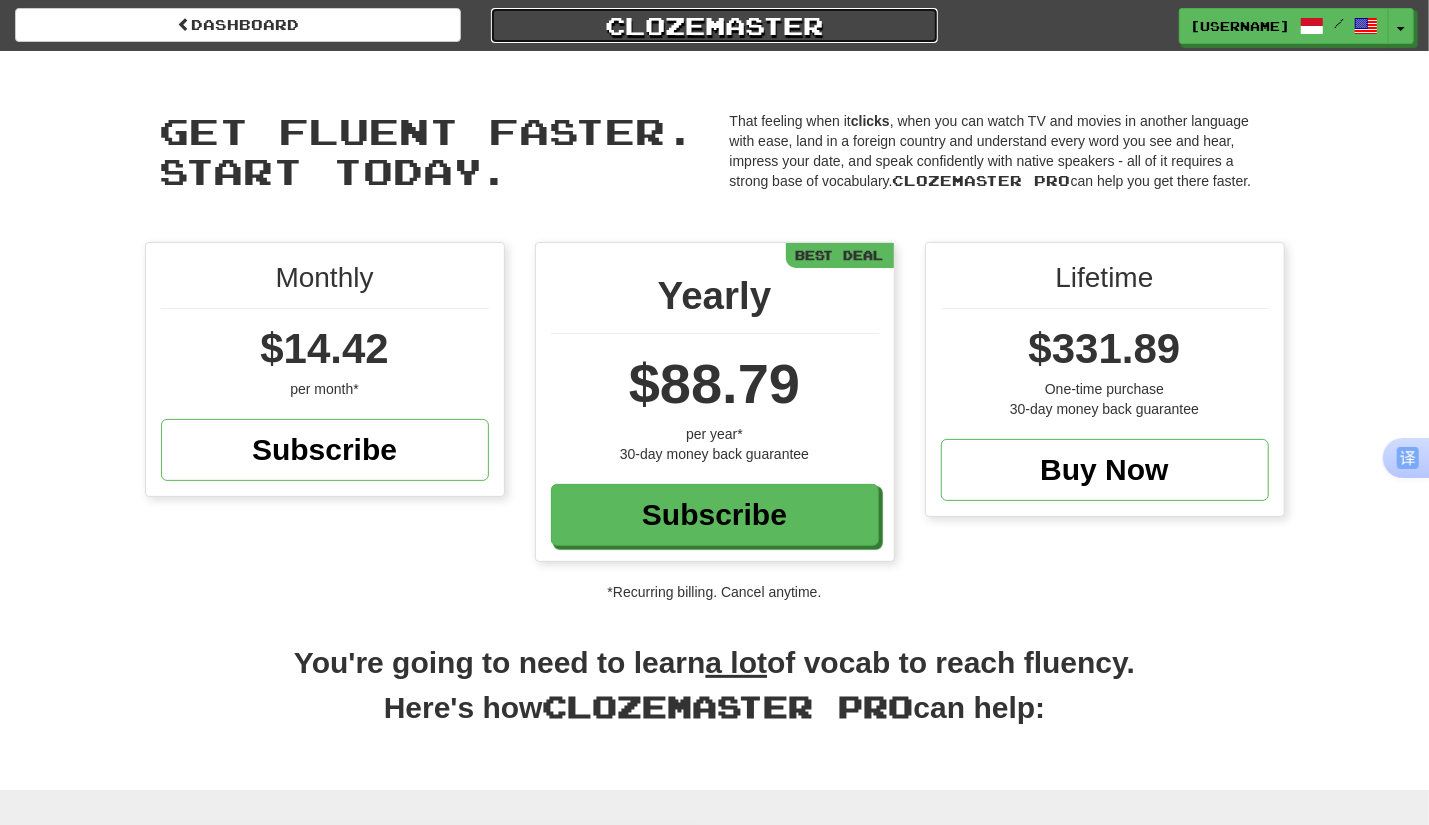 click on "Clozemaster" at bounding box center (714, 25) 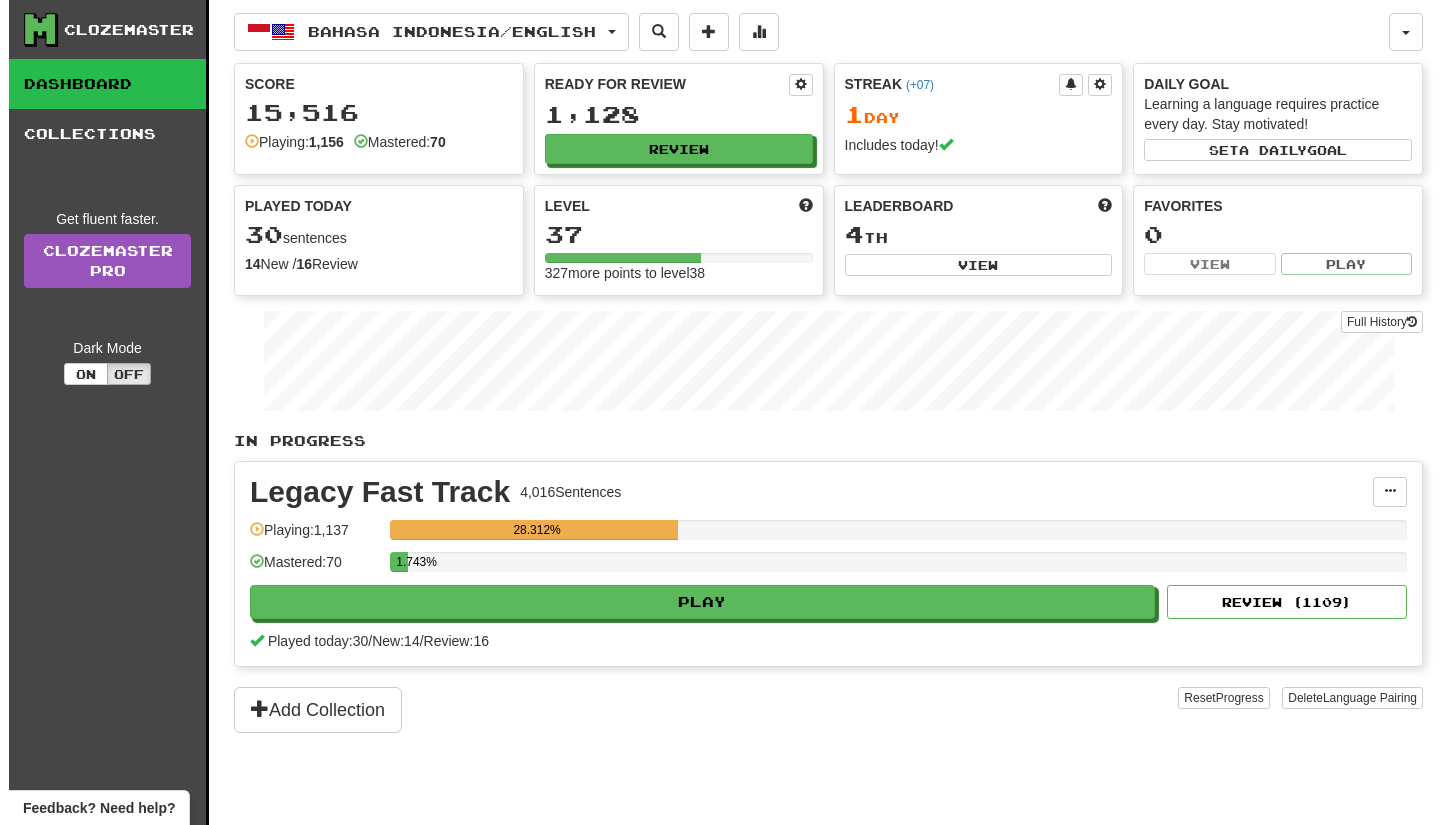 scroll, scrollTop: 0, scrollLeft: 0, axis: both 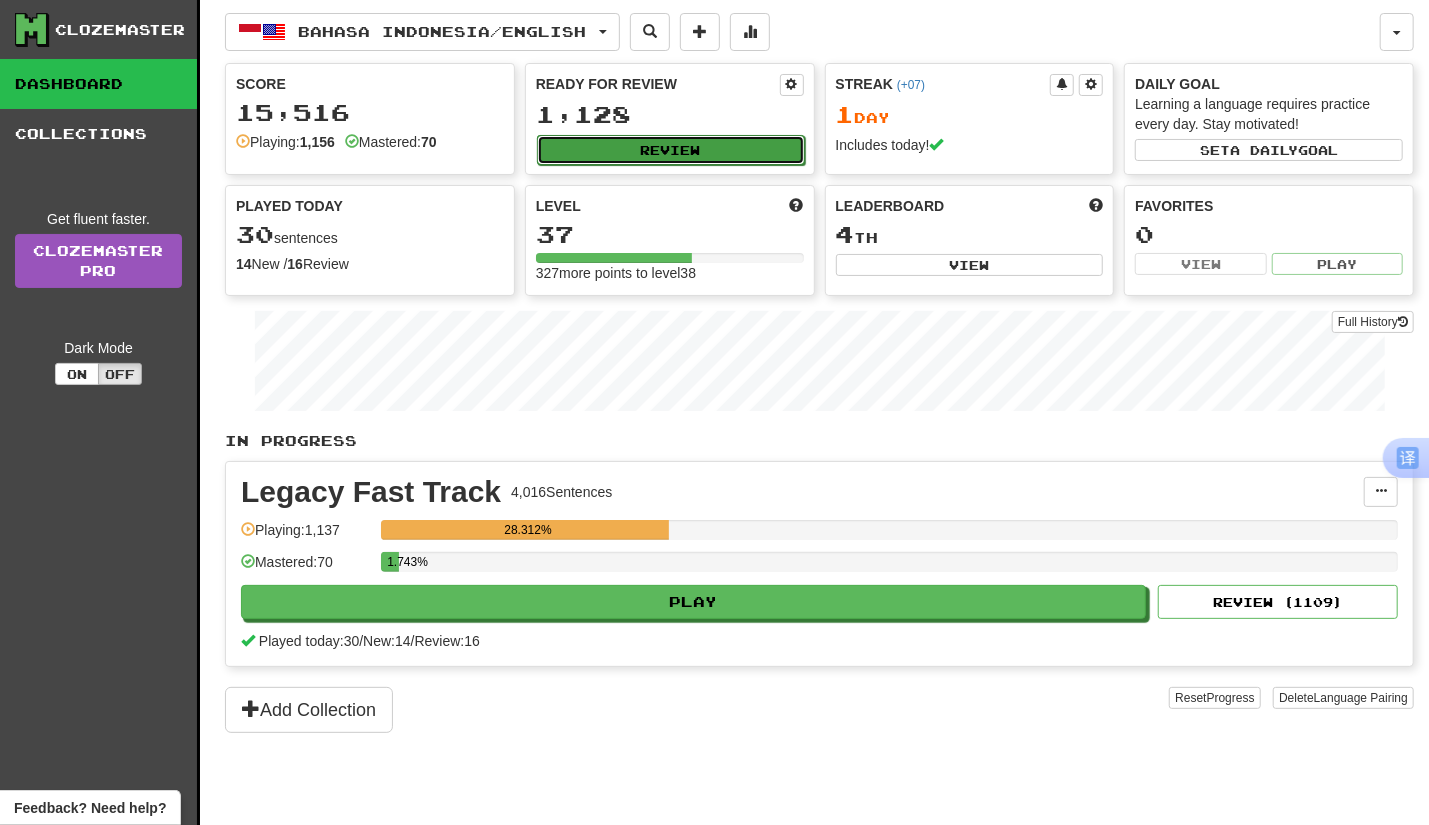click on "Review" at bounding box center (671, 150) 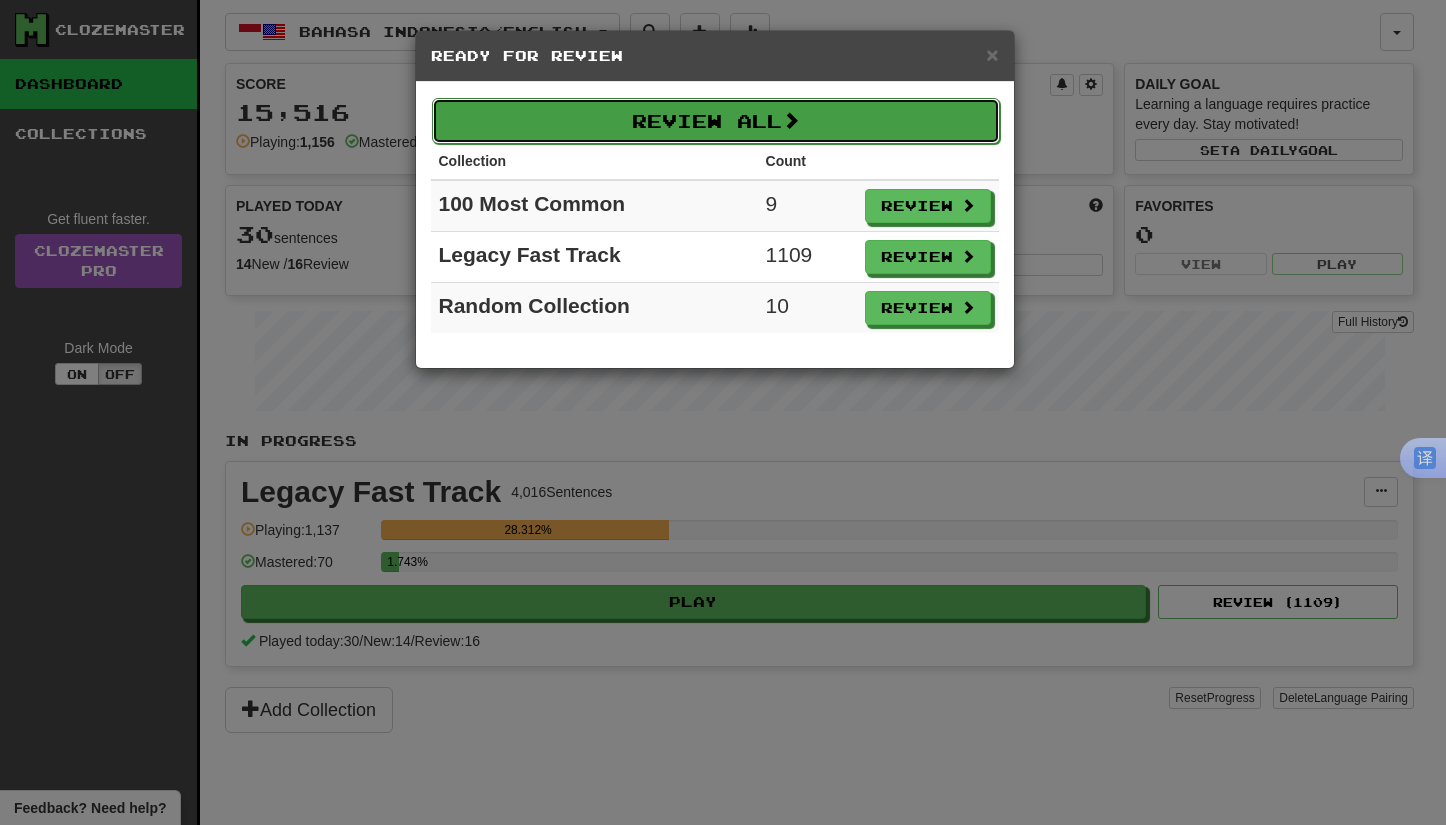 click on "Review All" at bounding box center (716, 121) 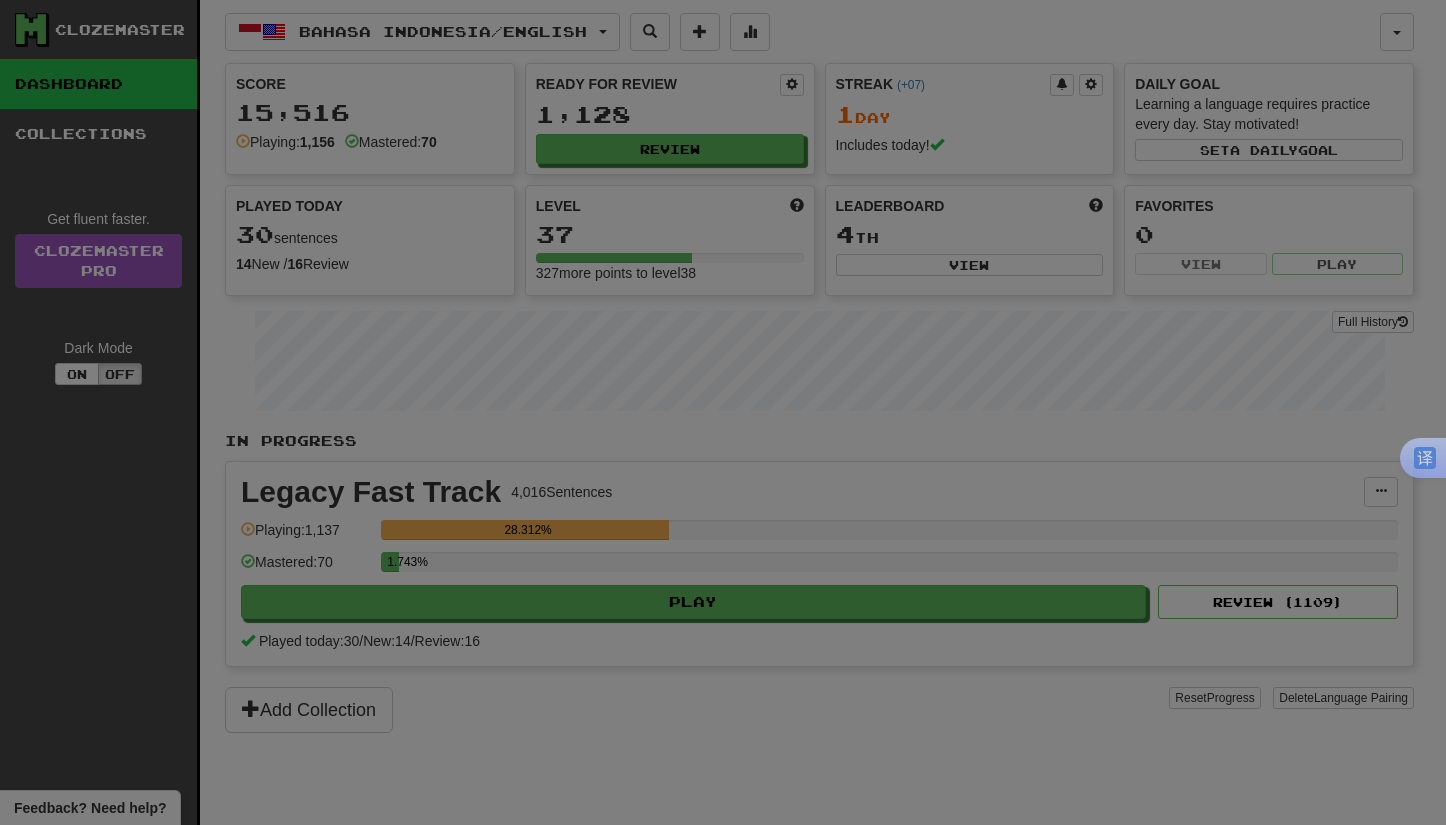 select on "**" 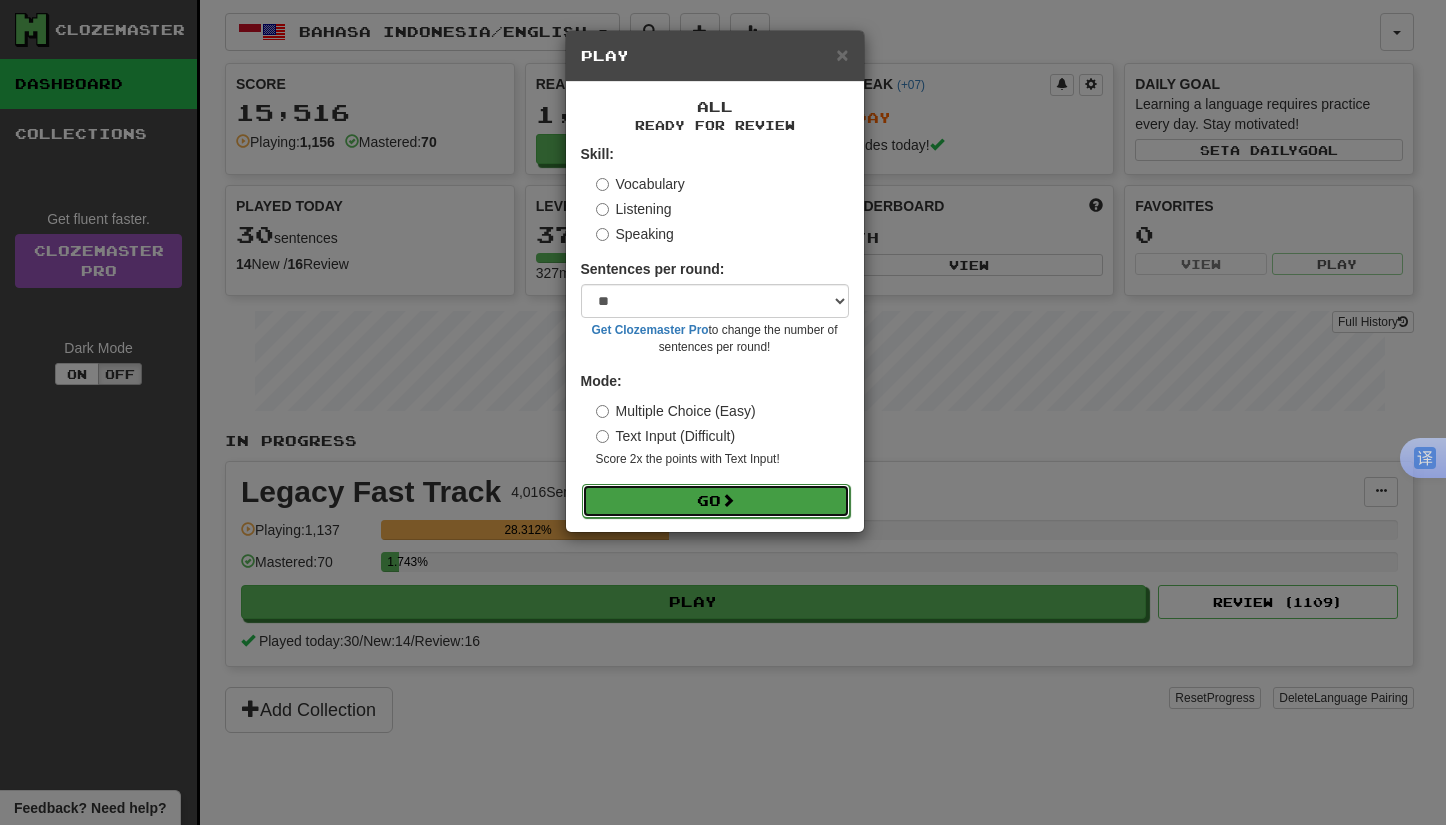 click on "Go" at bounding box center [716, 501] 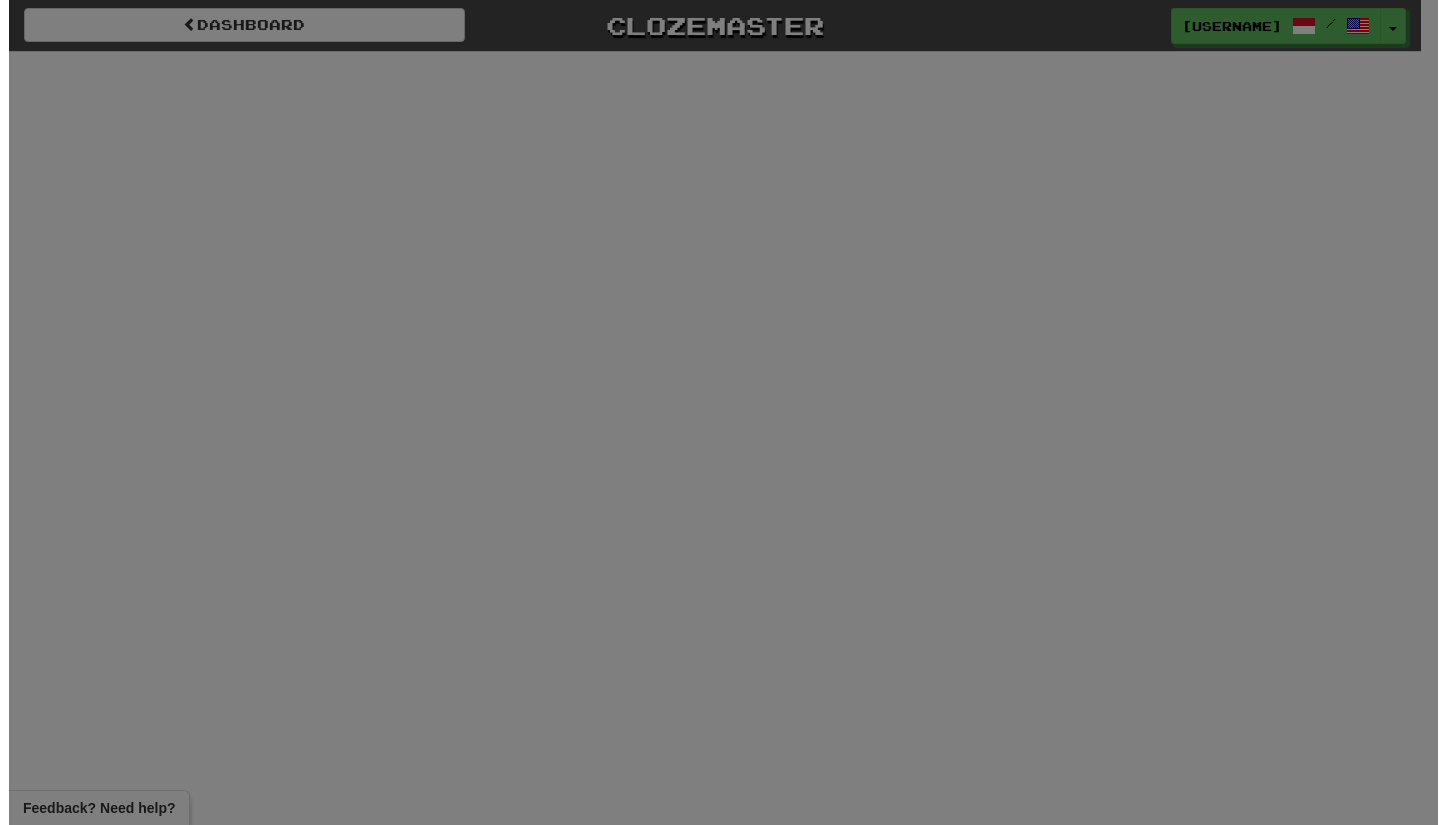 scroll, scrollTop: 0, scrollLeft: 0, axis: both 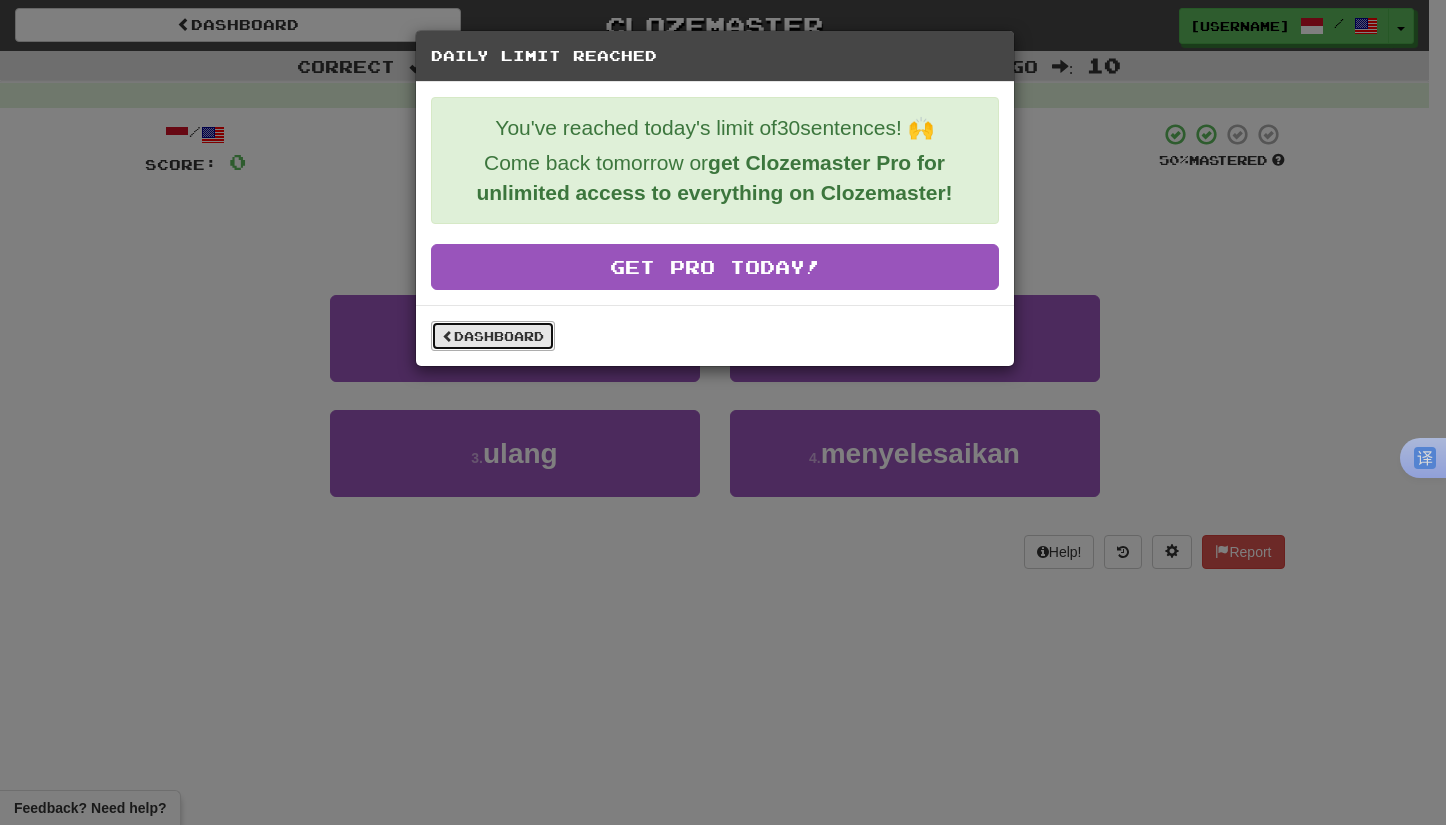 click on "Dashboard" at bounding box center (493, 336) 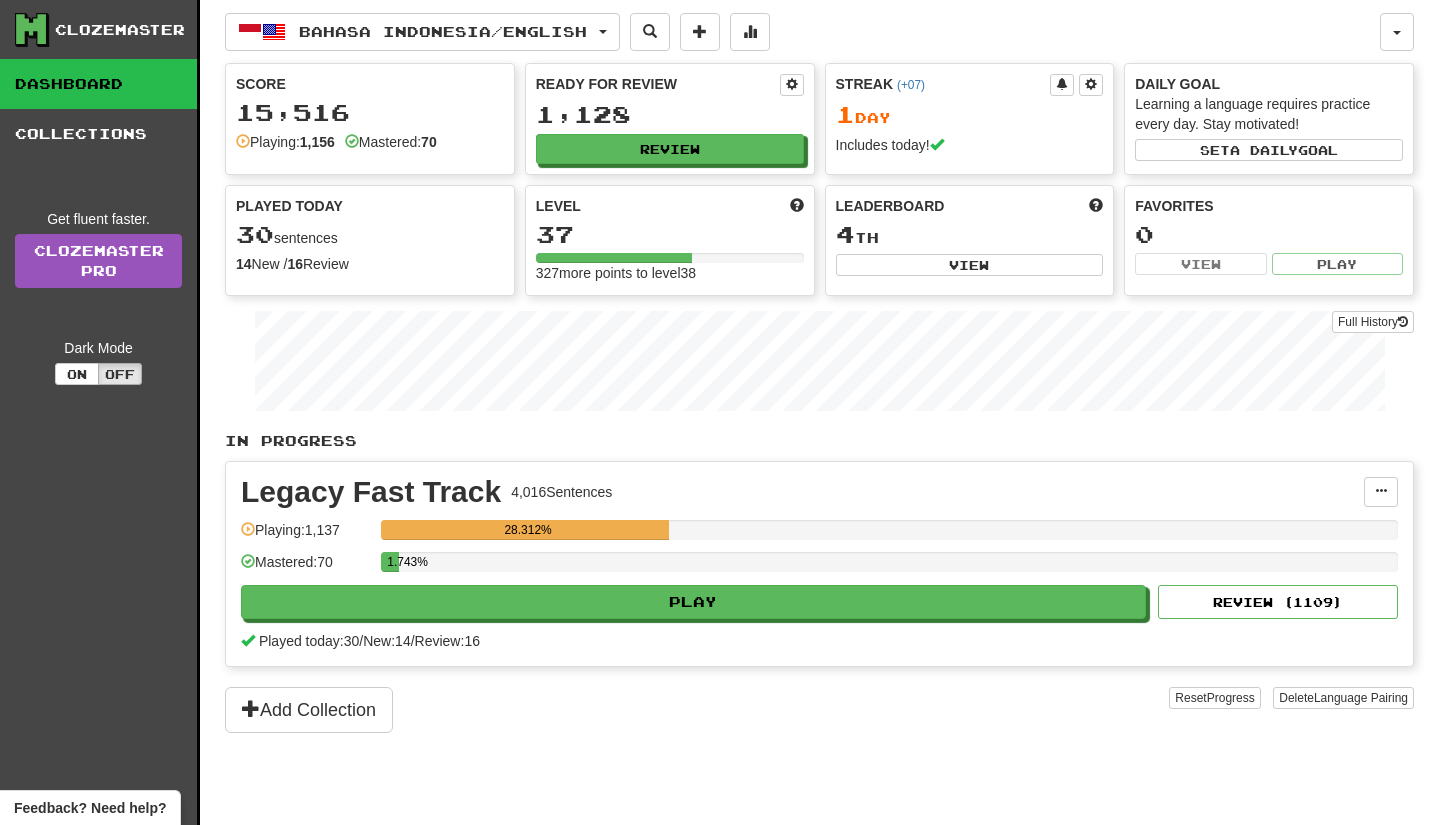 scroll, scrollTop: 0, scrollLeft: 0, axis: both 